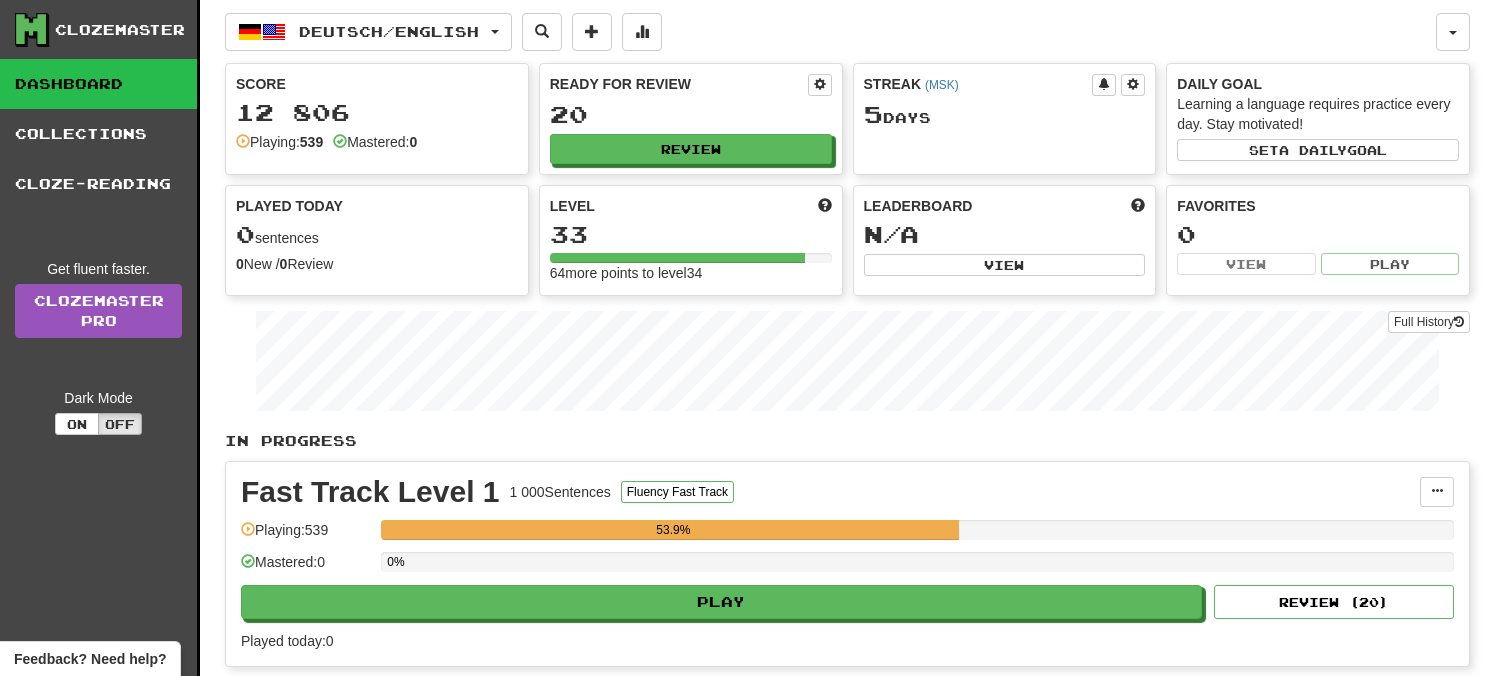scroll, scrollTop: 0, scrollLeft: 0, axis: both 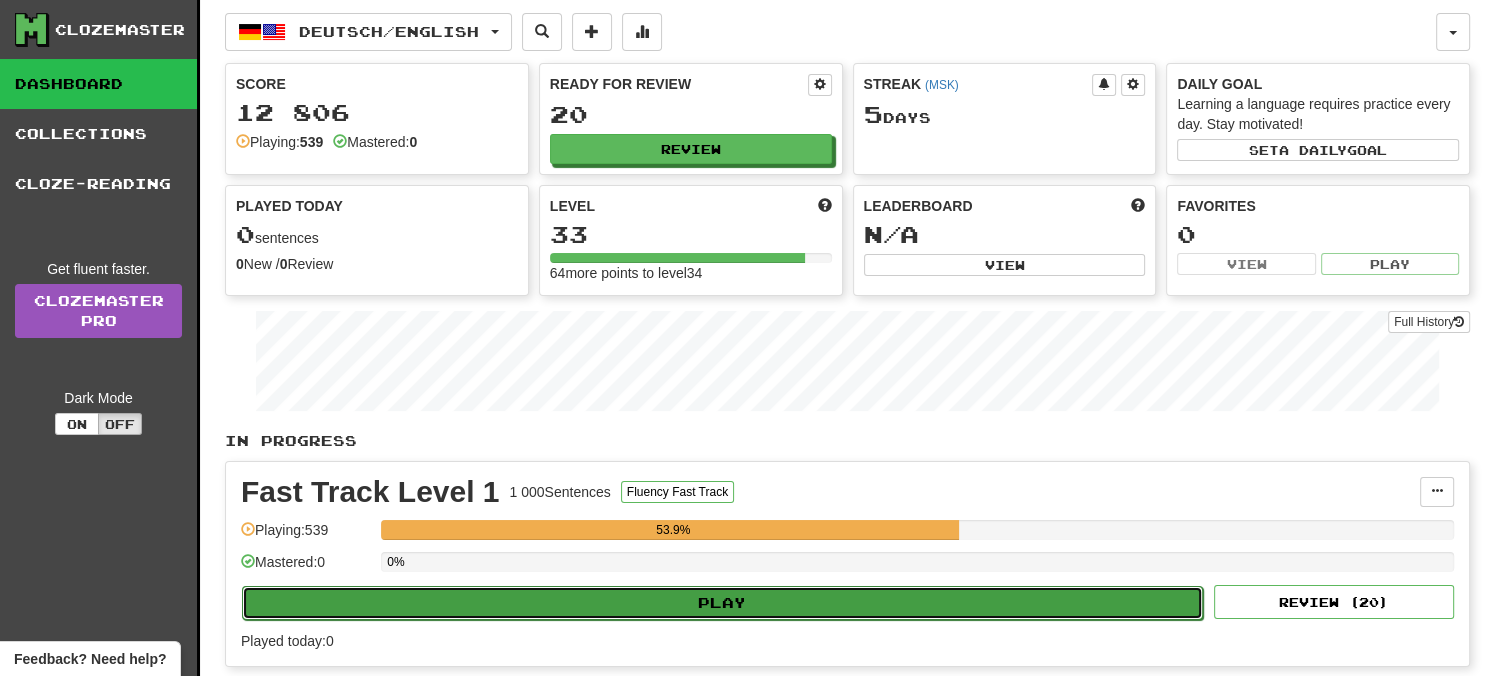 click on "Play" at bounding box center [722, 603] 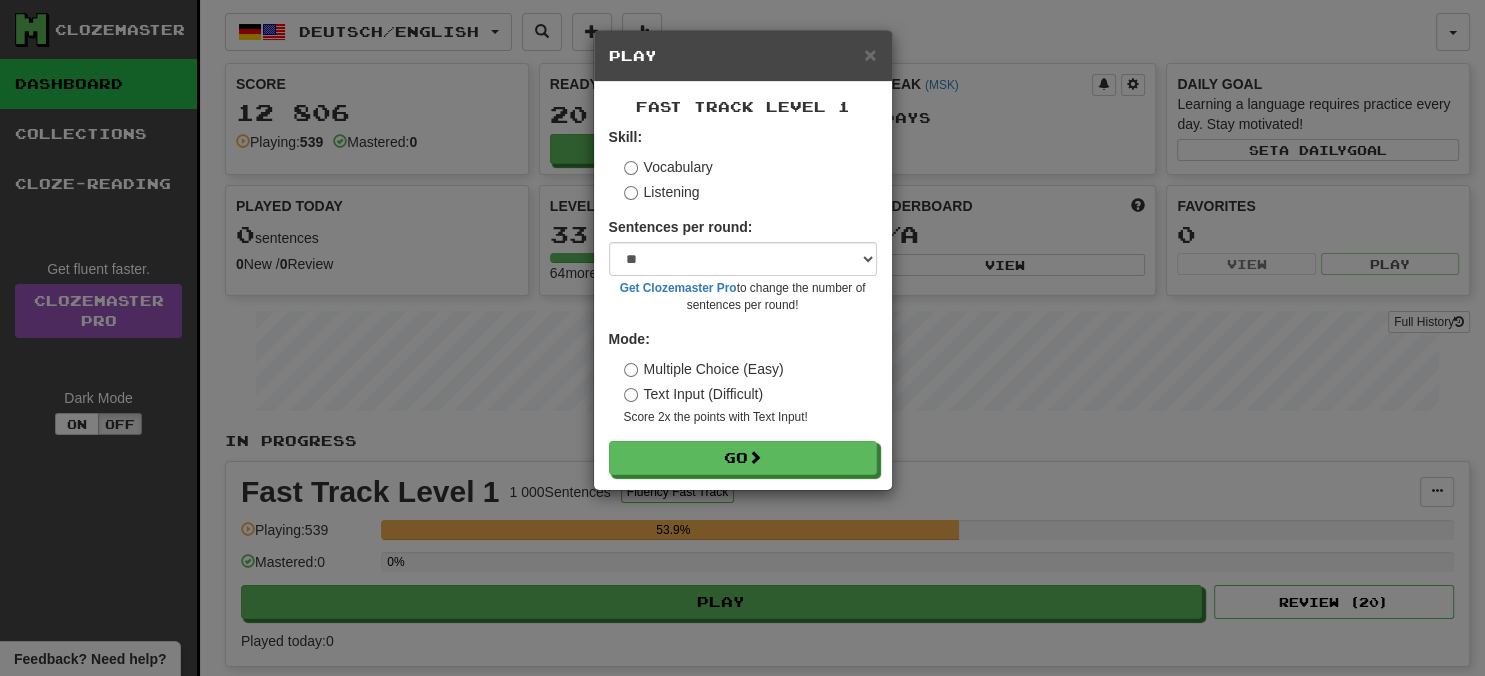 click on "Skill: Vocabulary Listening Sentences per round: * ** ** ** ** ** *** ******** Get Clozemaster Pro  to change the number of sentences per round! Mode: Multiple Choice (Easy) Text Input (Difficult) Score 2x the points with Text Input ! Go" at bounding box center (743, 301) 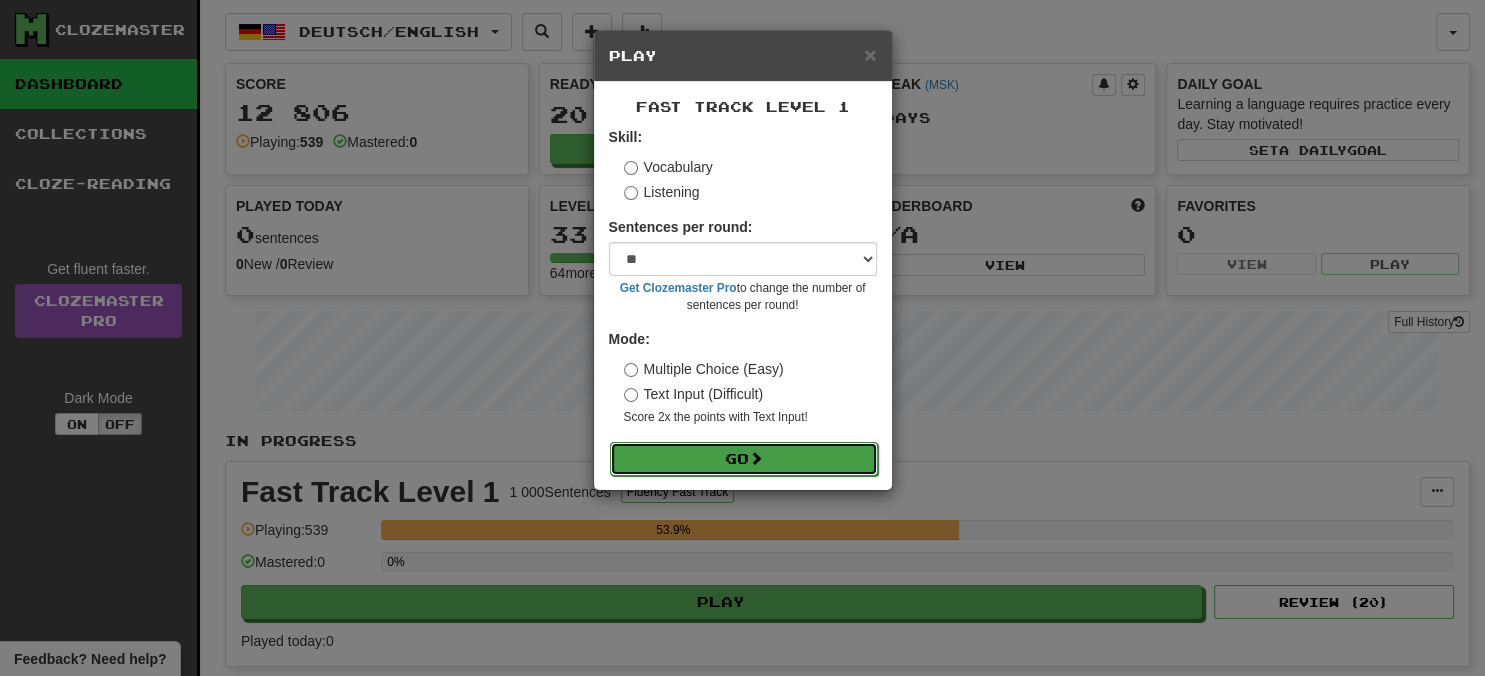 click on "Go" at bounding box center [744, 459] 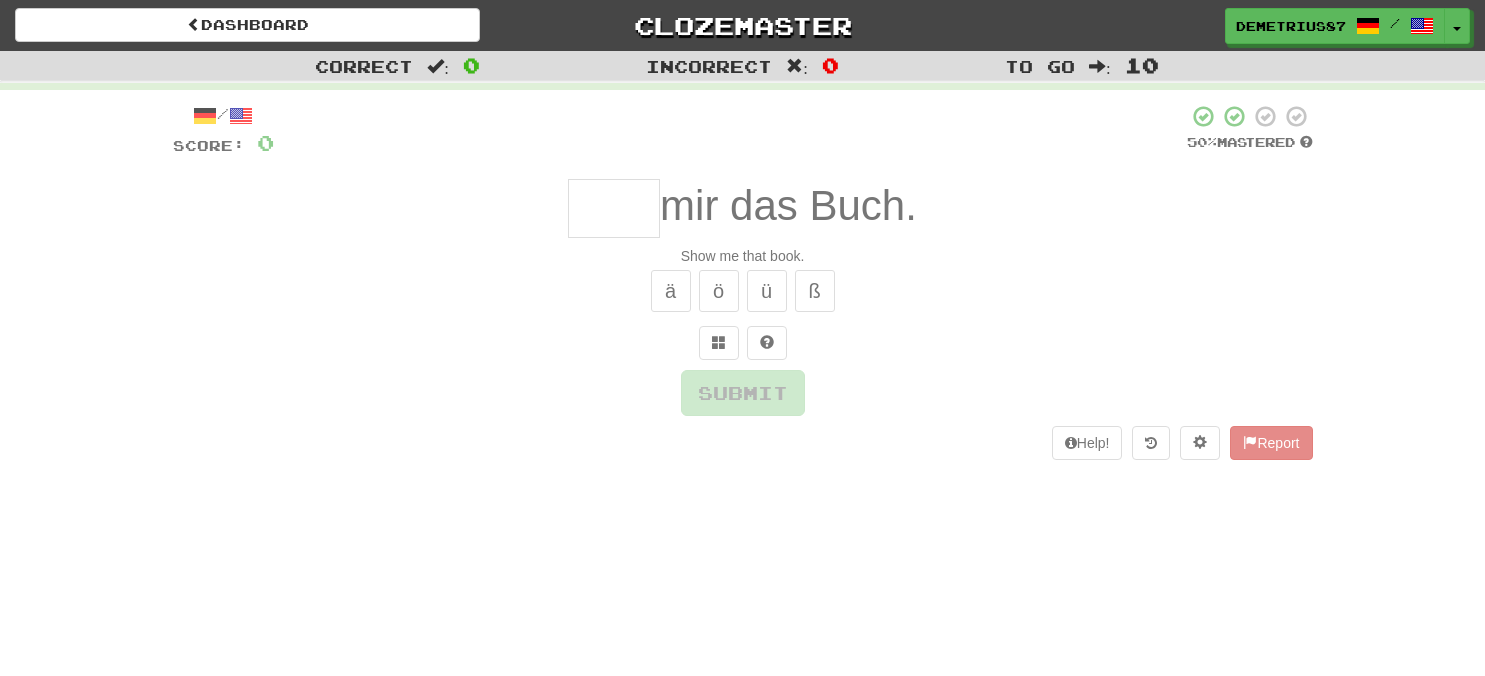 scroll, scrollTop: 0, scrollLeft: 0, axis: both 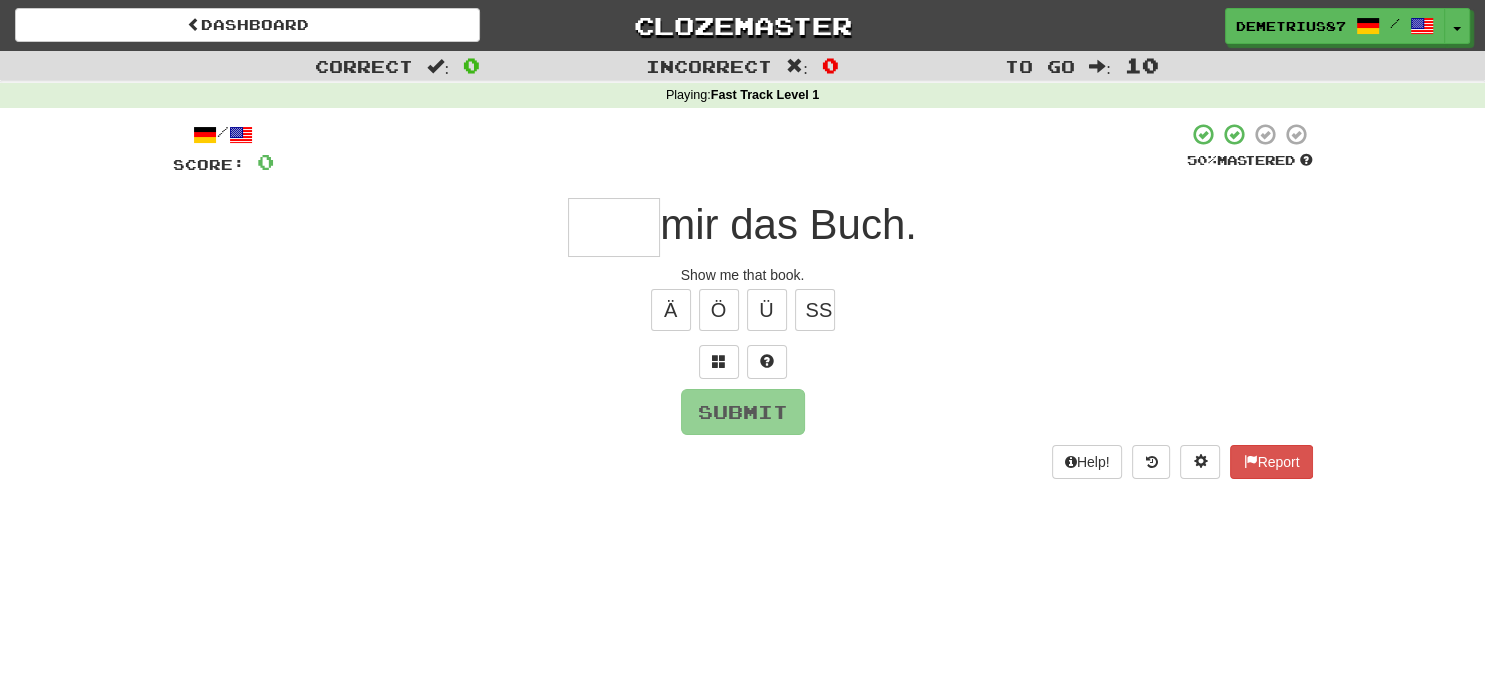 type on "*" 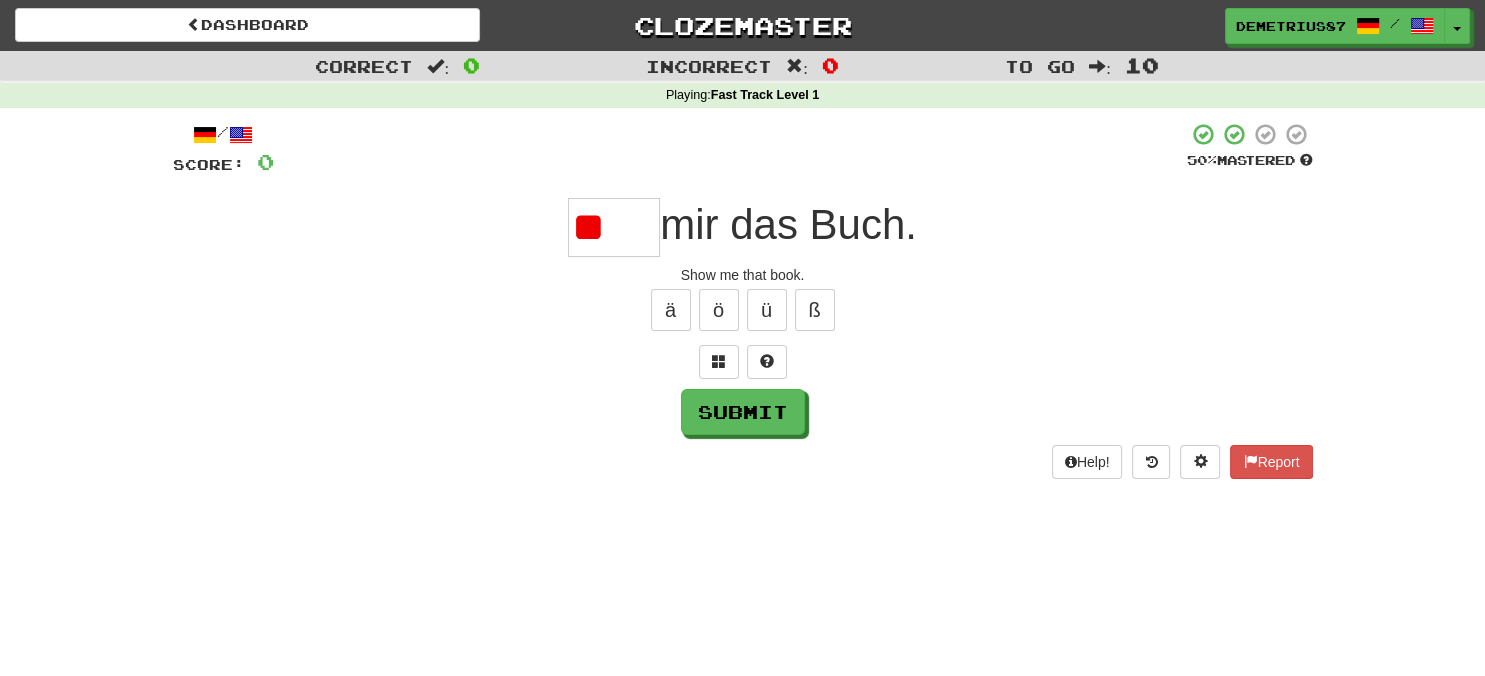 type on "*" 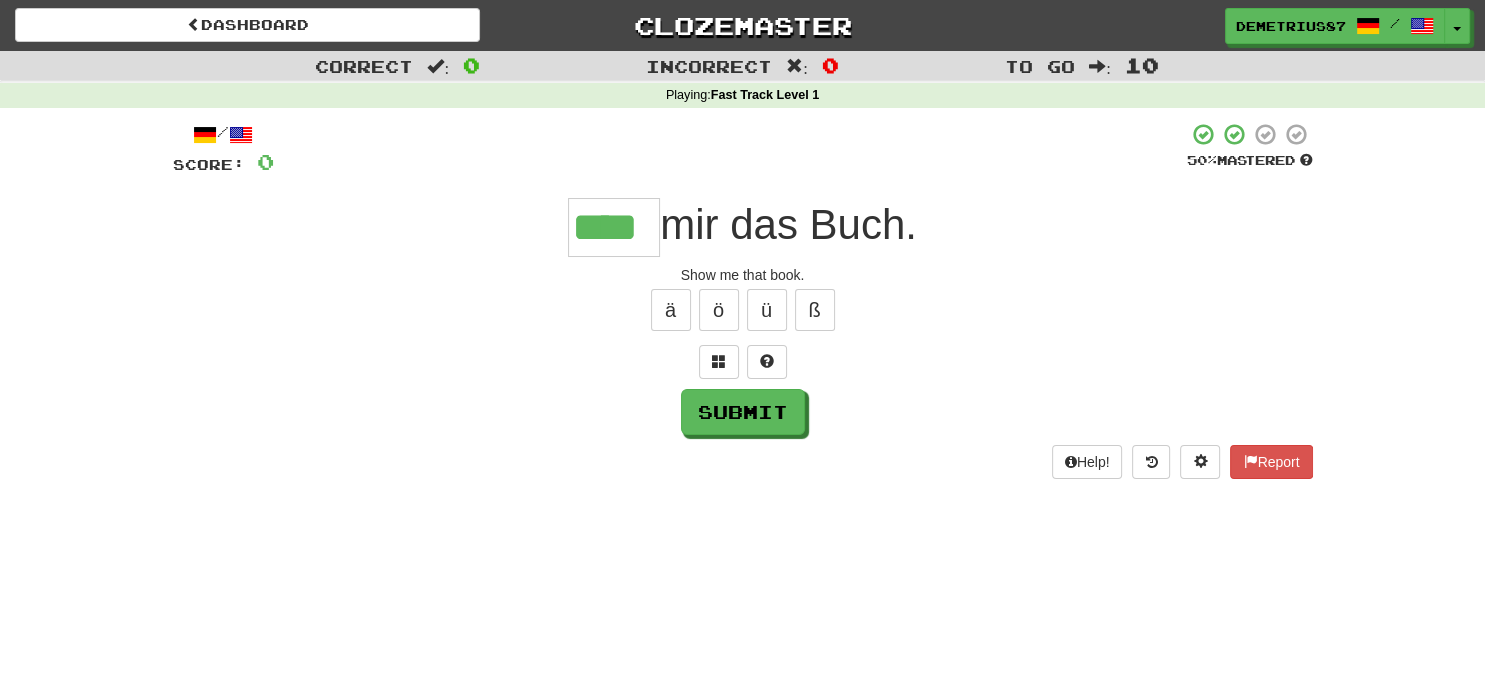 type on "****" 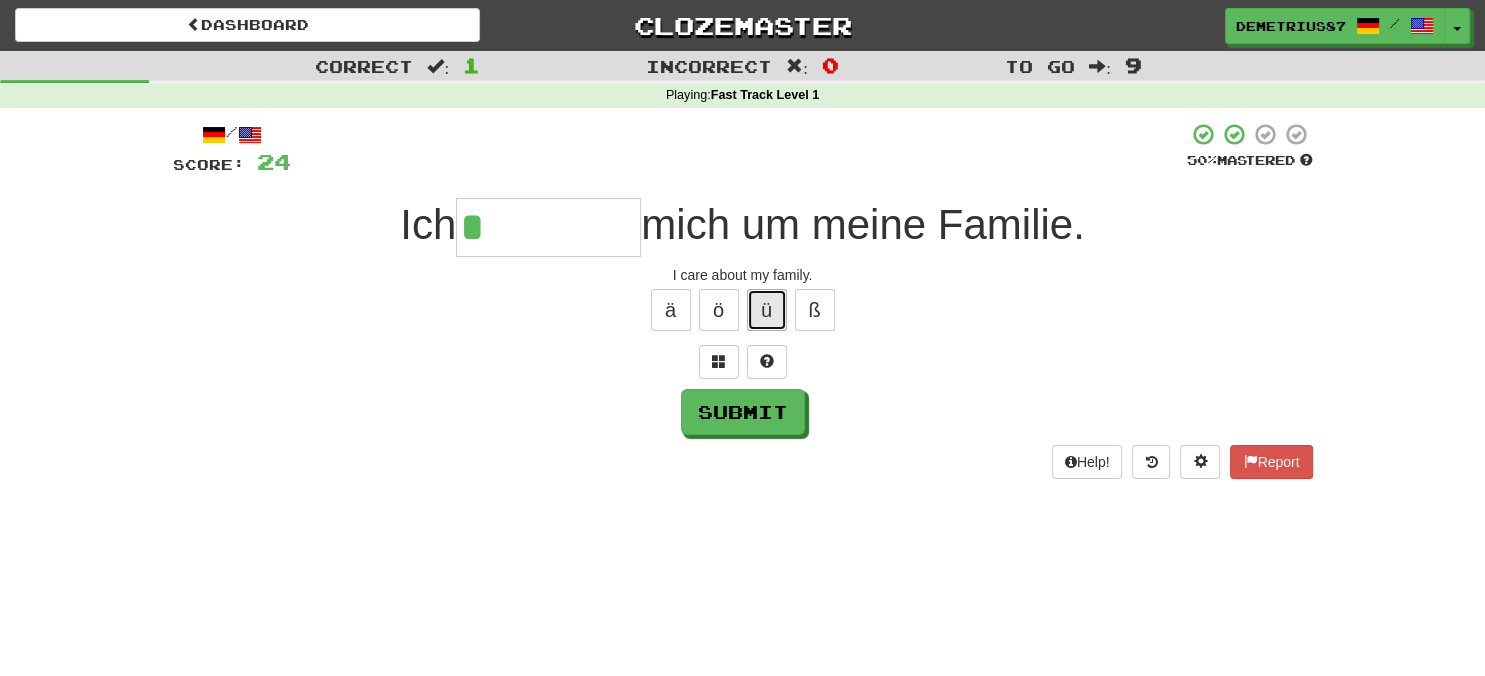 click on "ü" at bounding box center [767, 310] 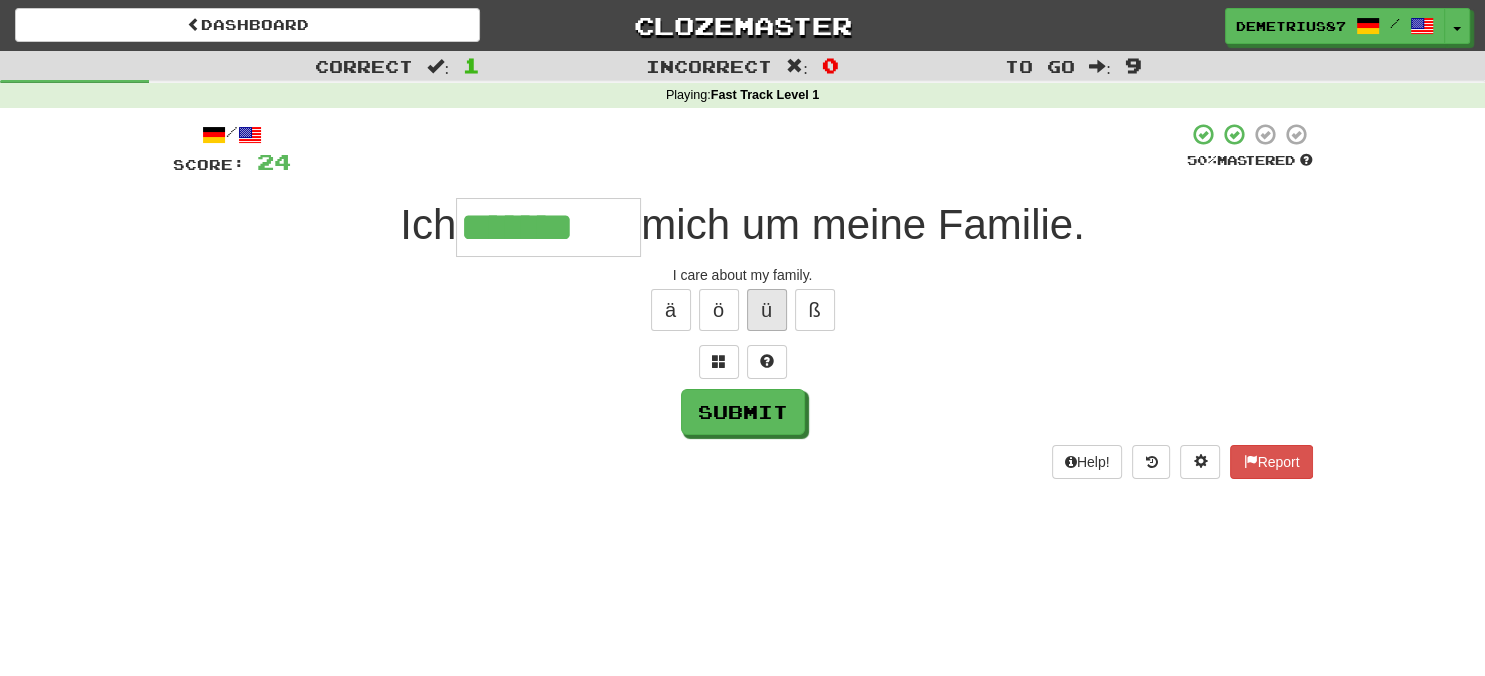 type on "*******" 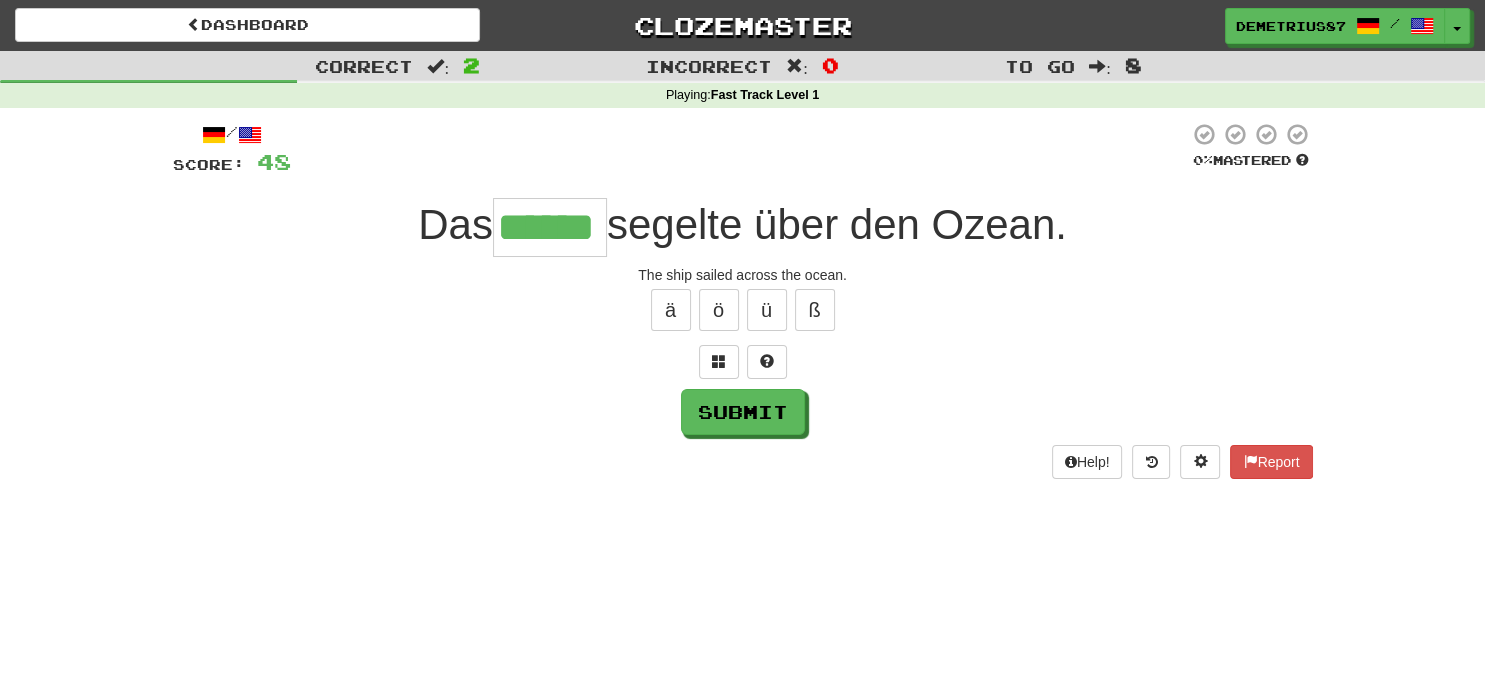 type on "******" 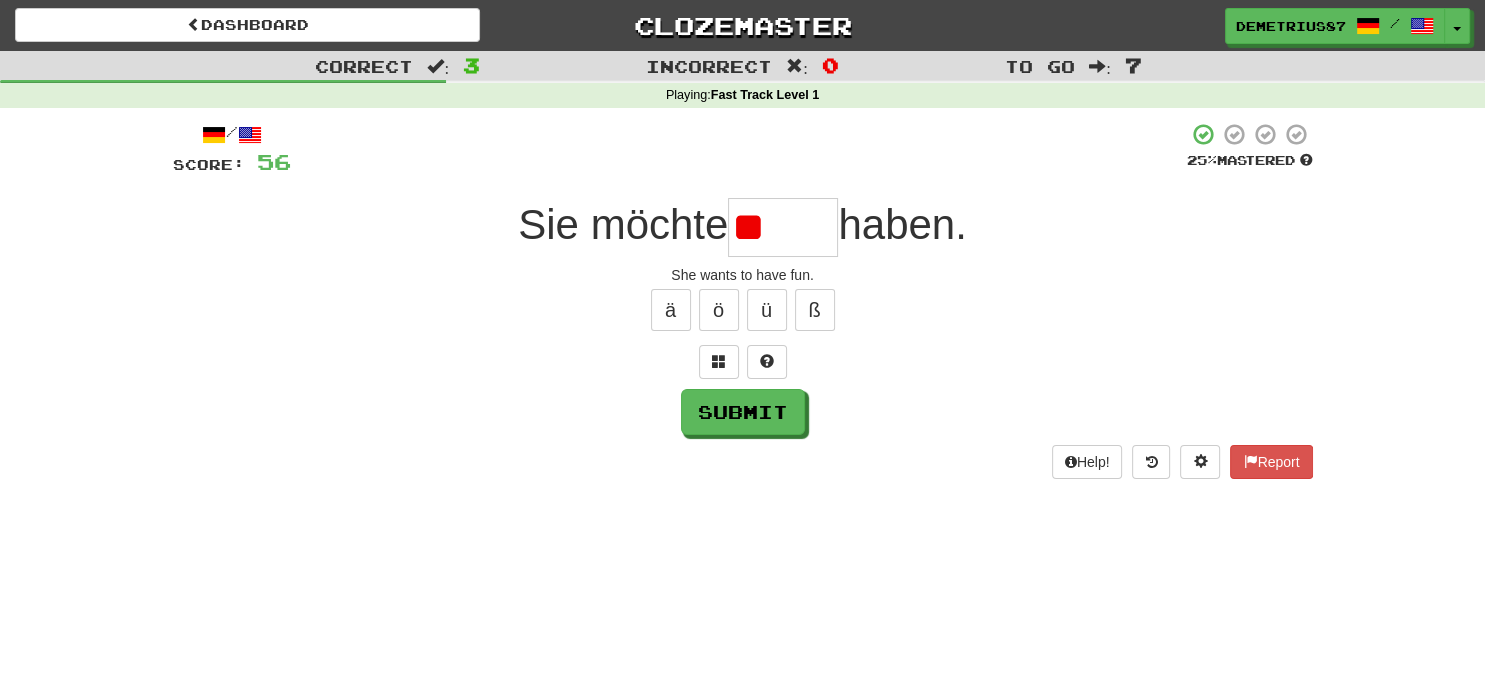type on "*" 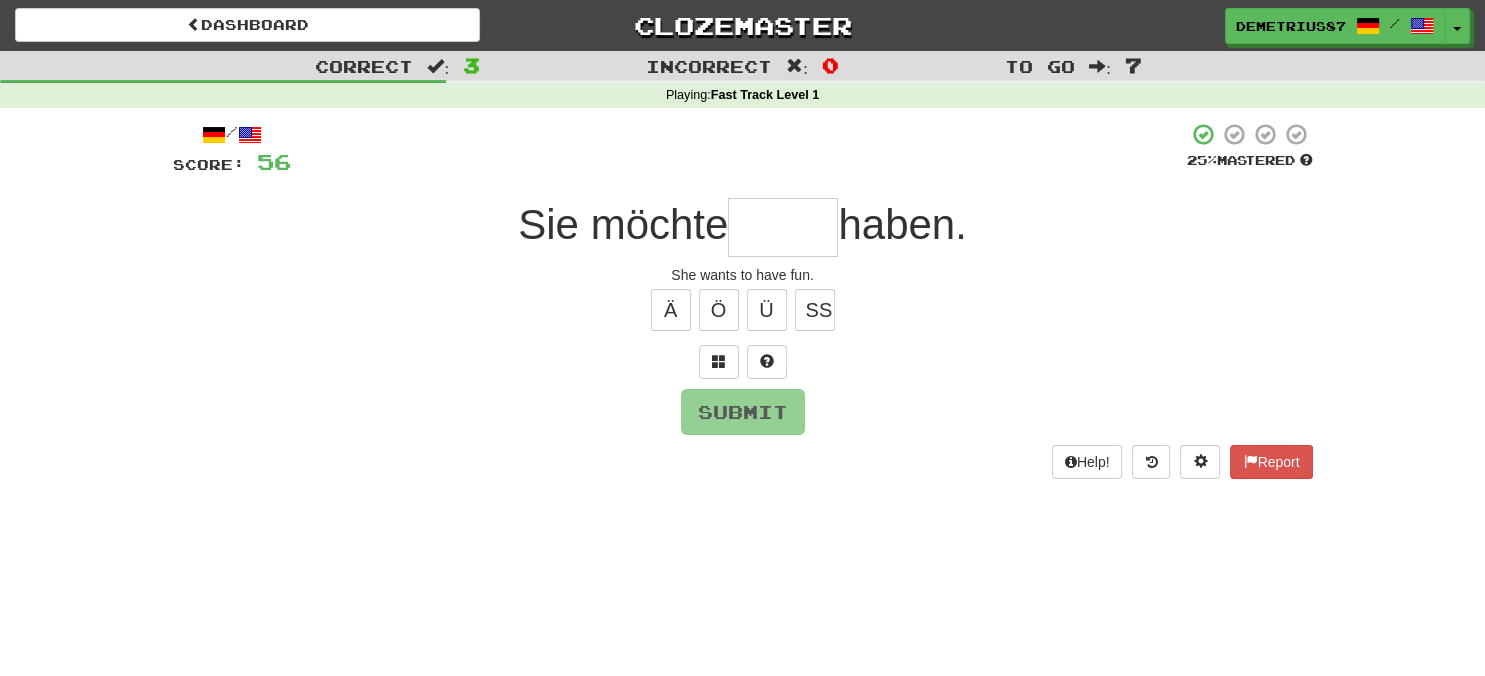 type on "*" 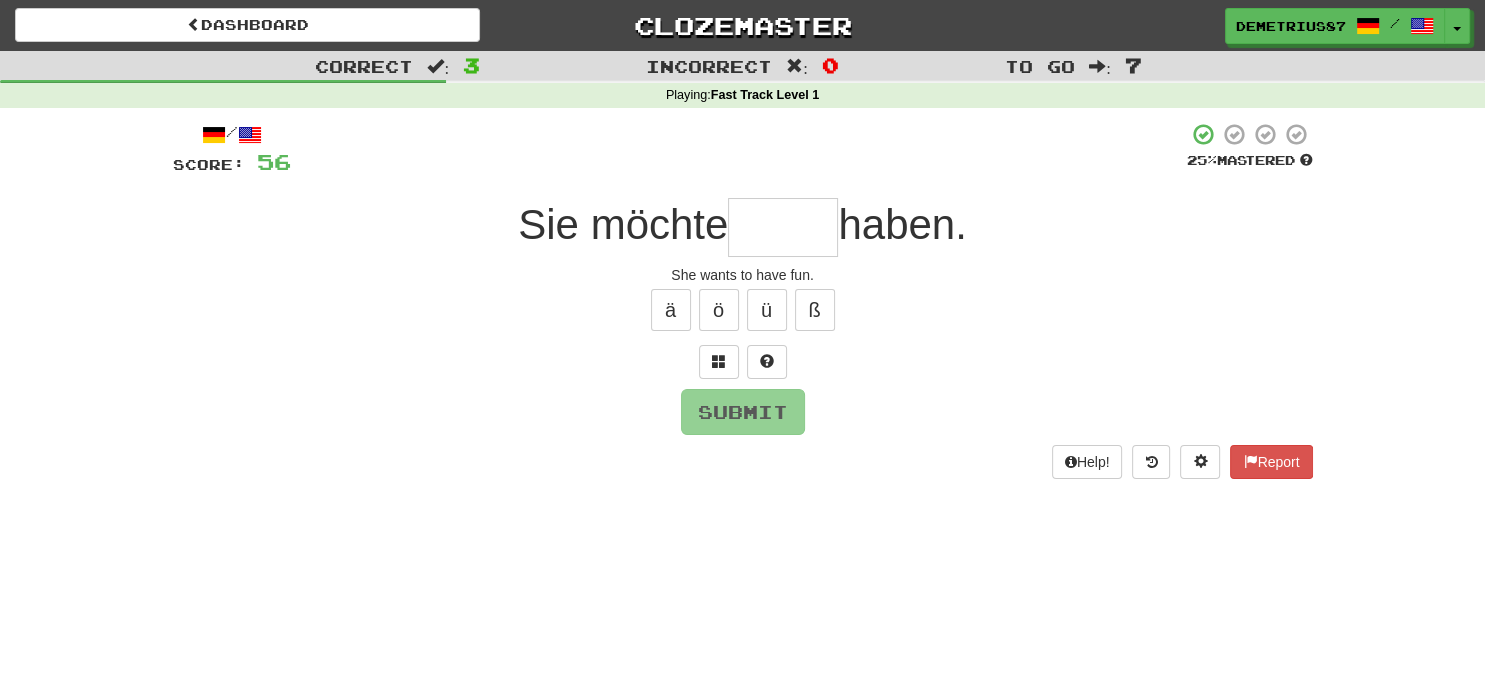 type on "*" 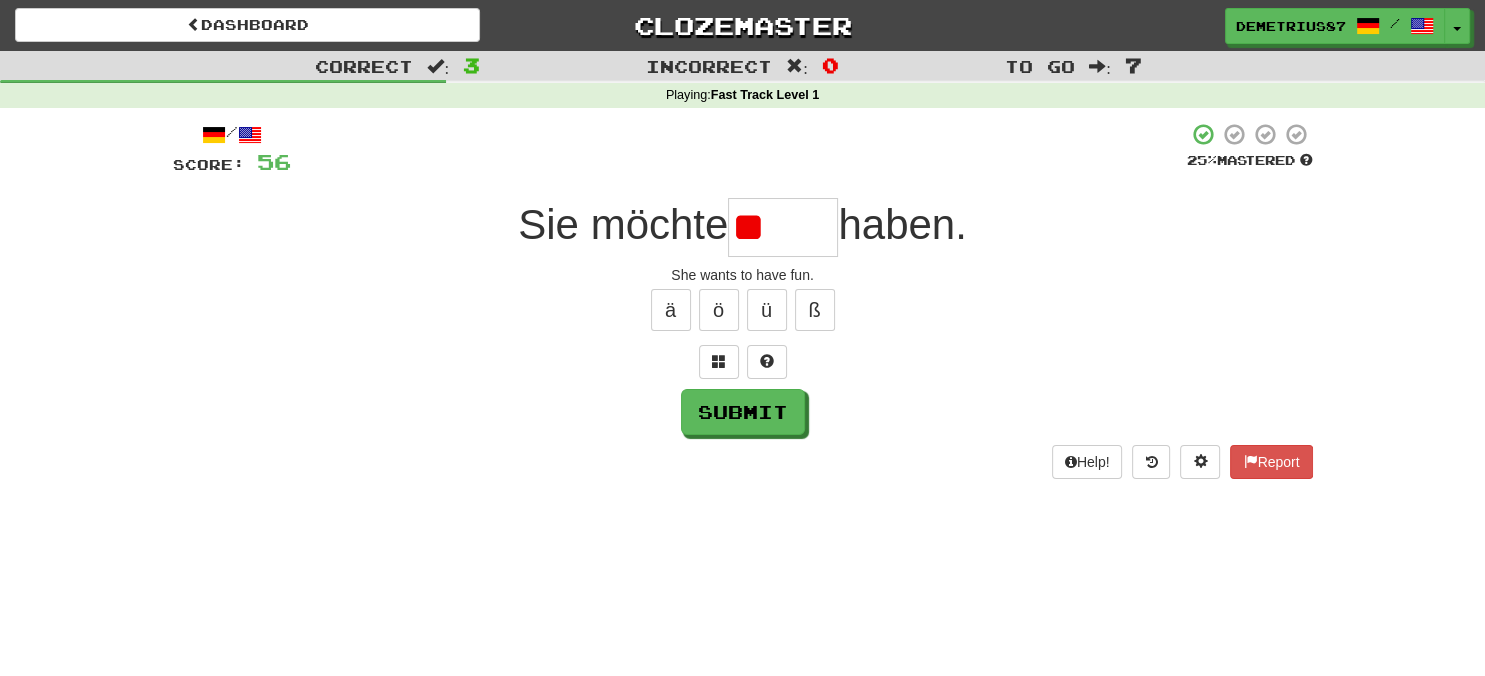 type on "*" 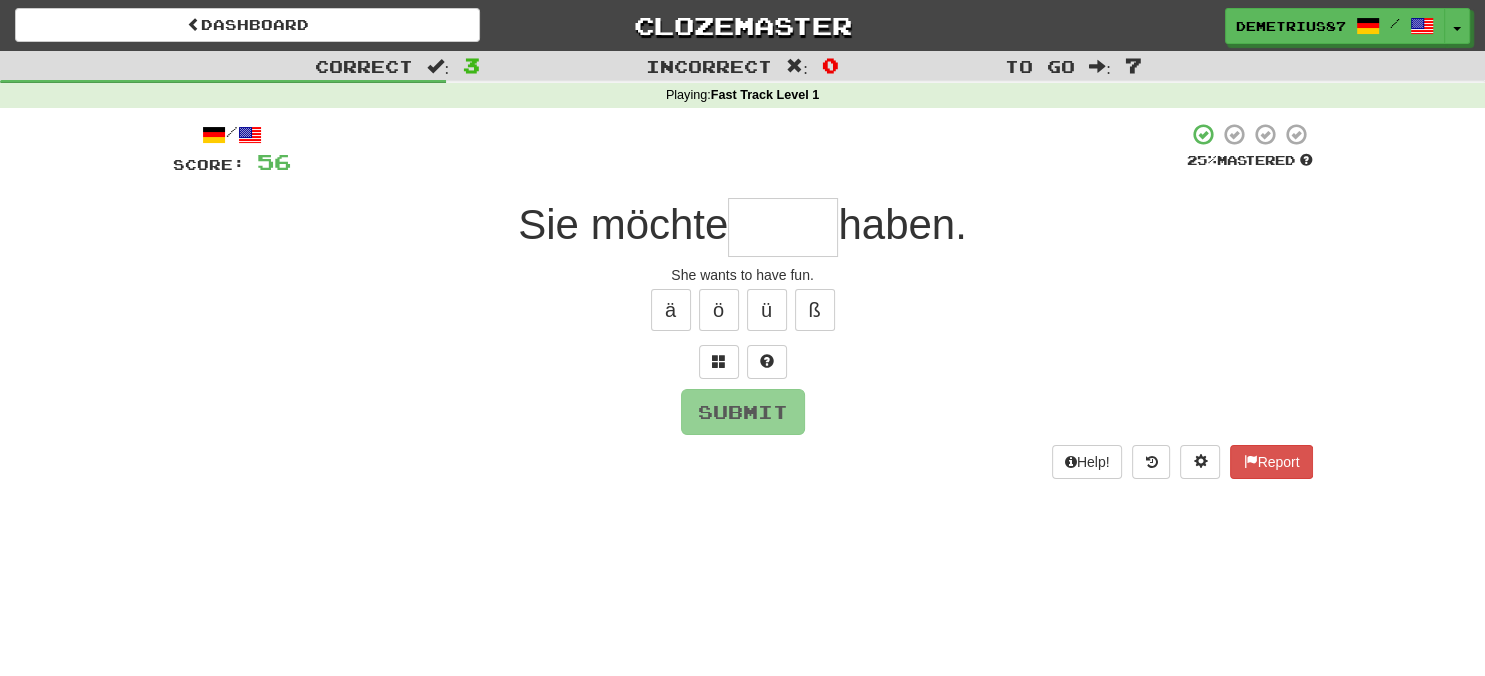 type on "*" 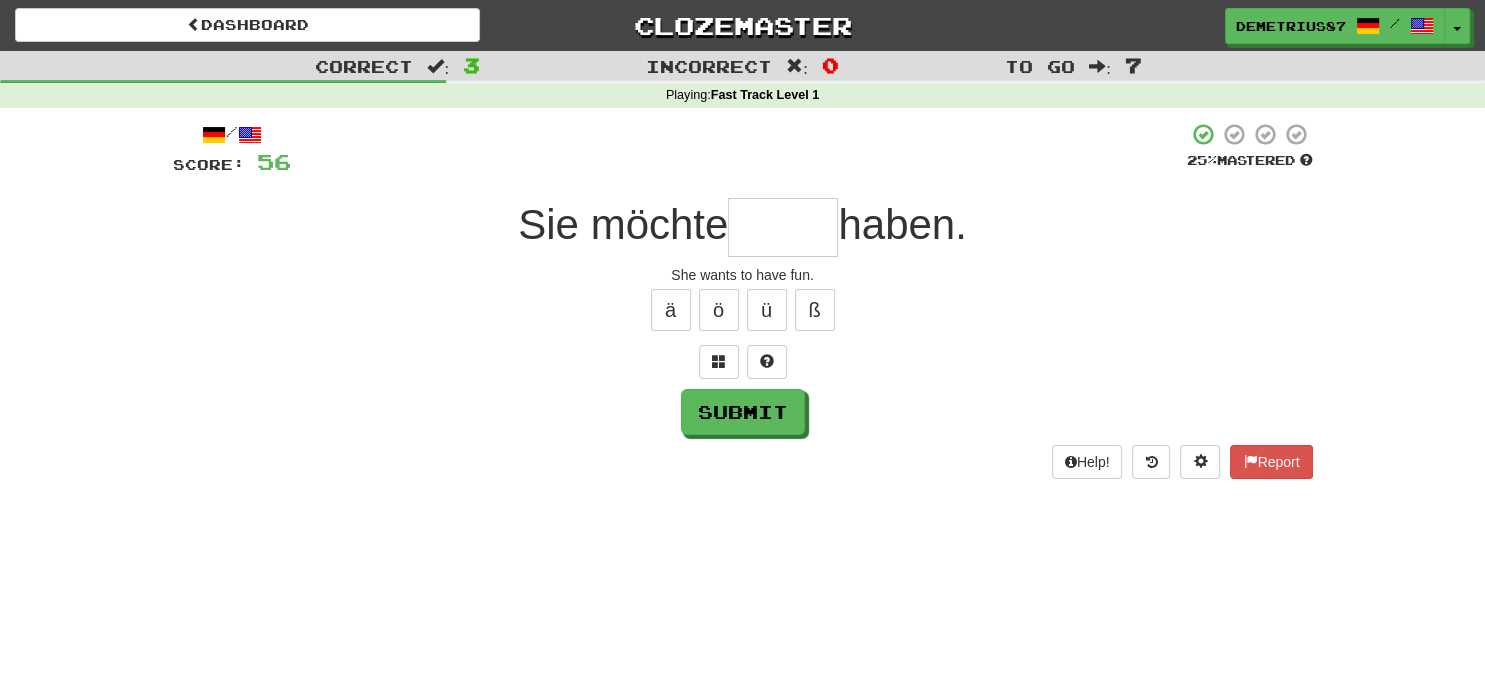type on "*" 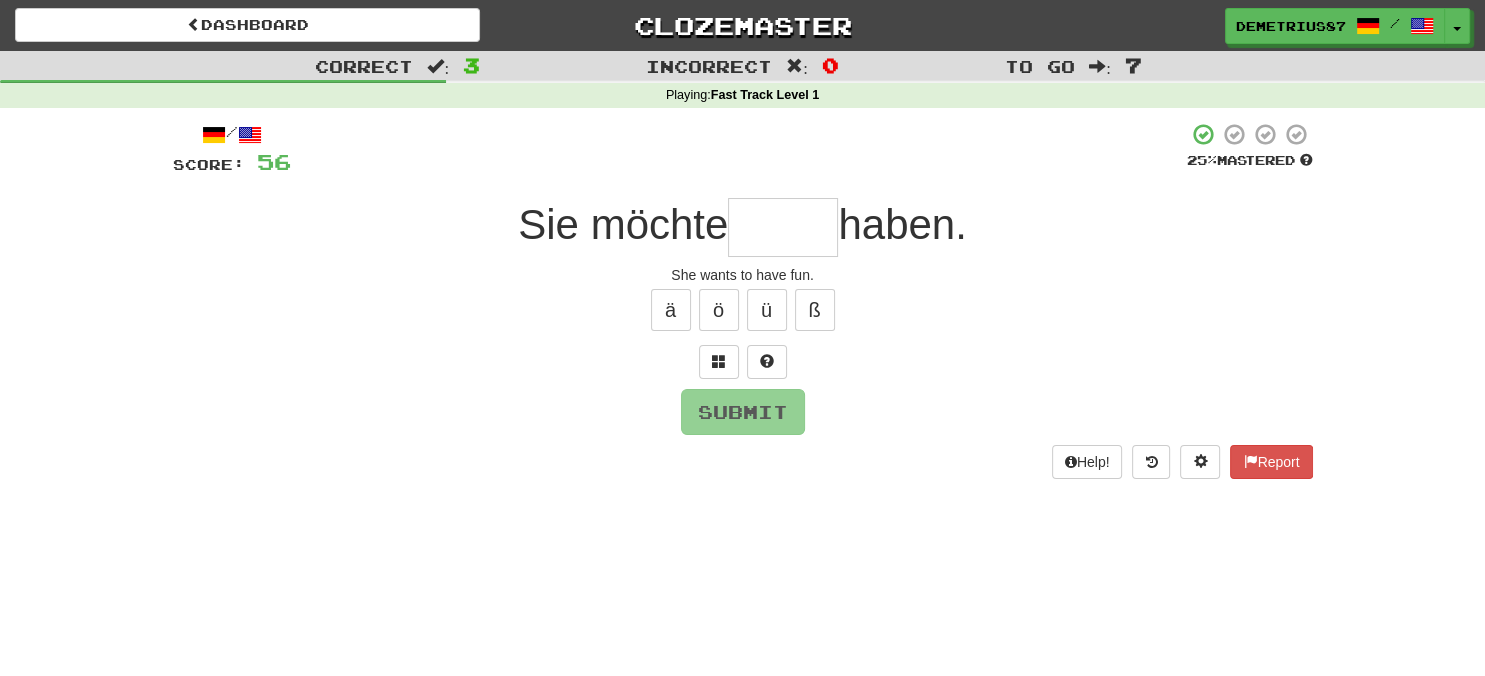 type on "*" 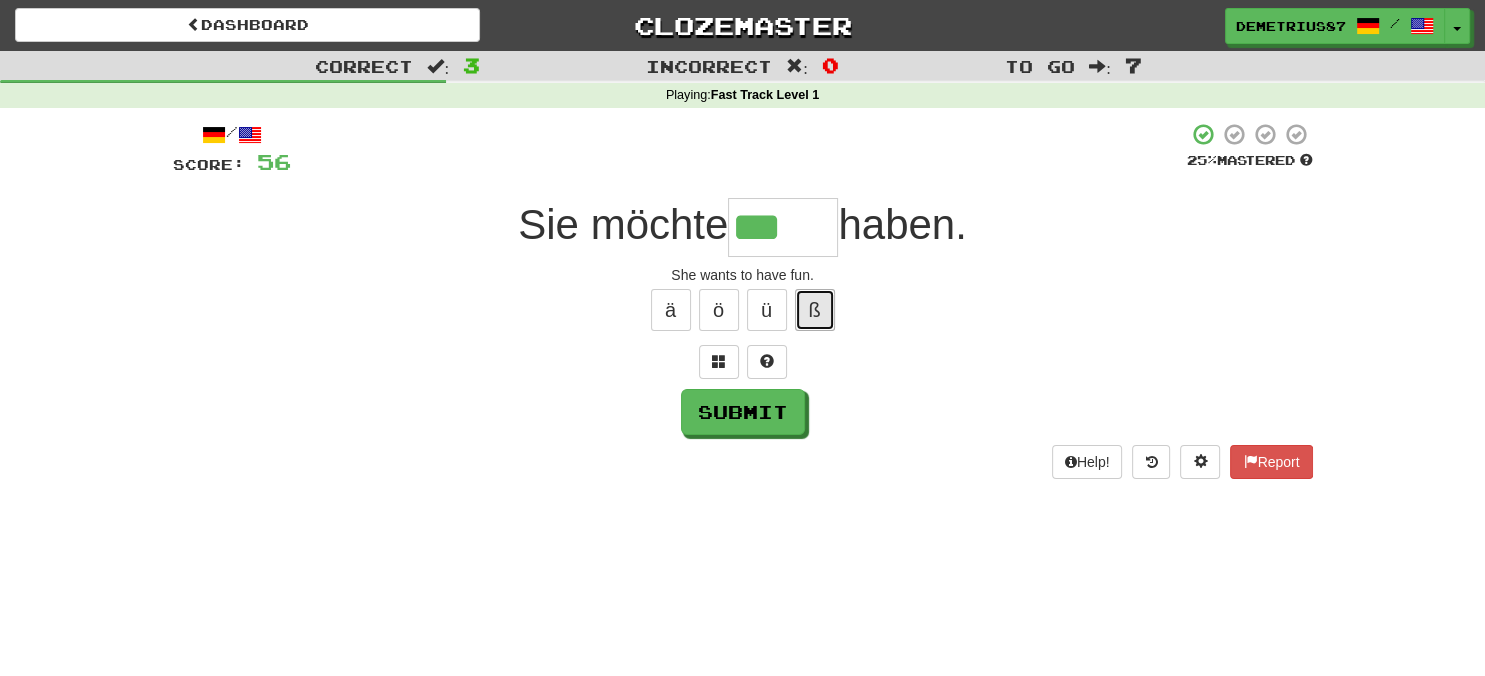 click on "ß" at bounding box center [815, 310] 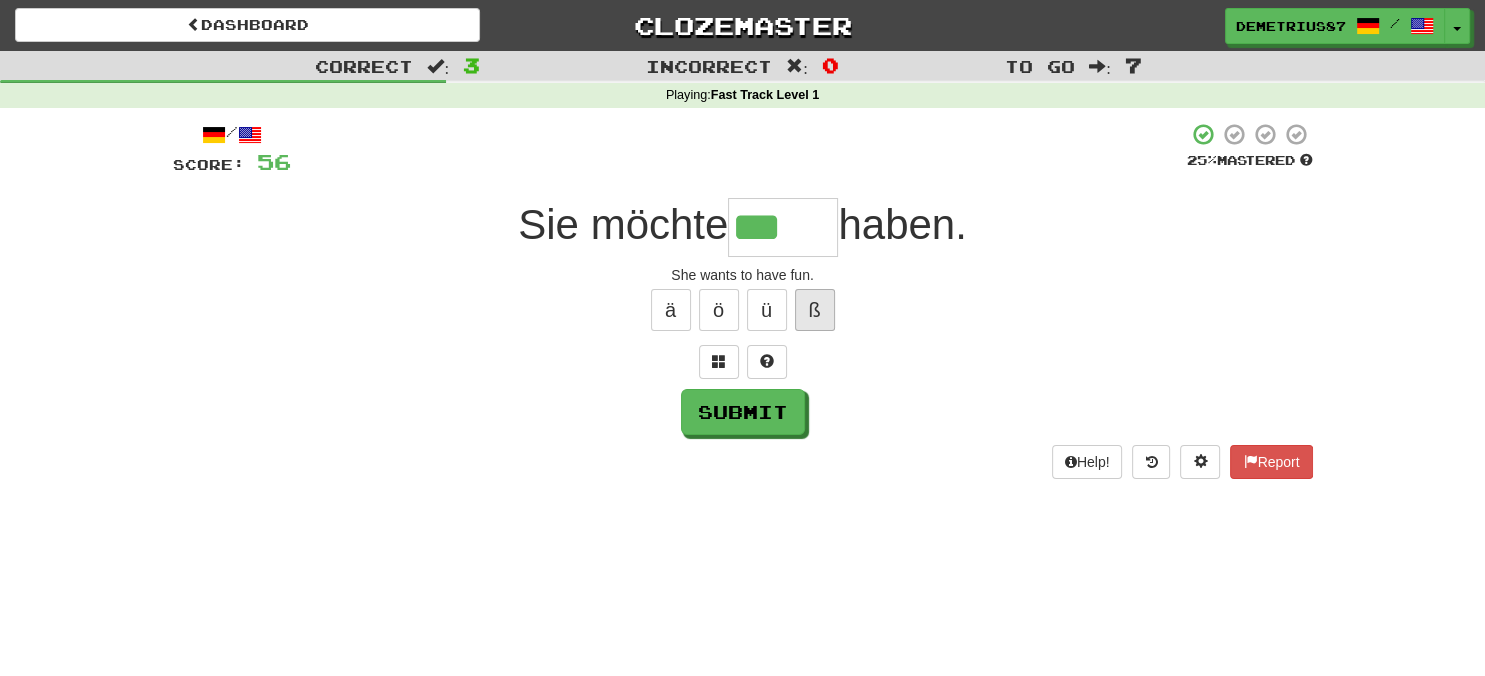 type on "****" 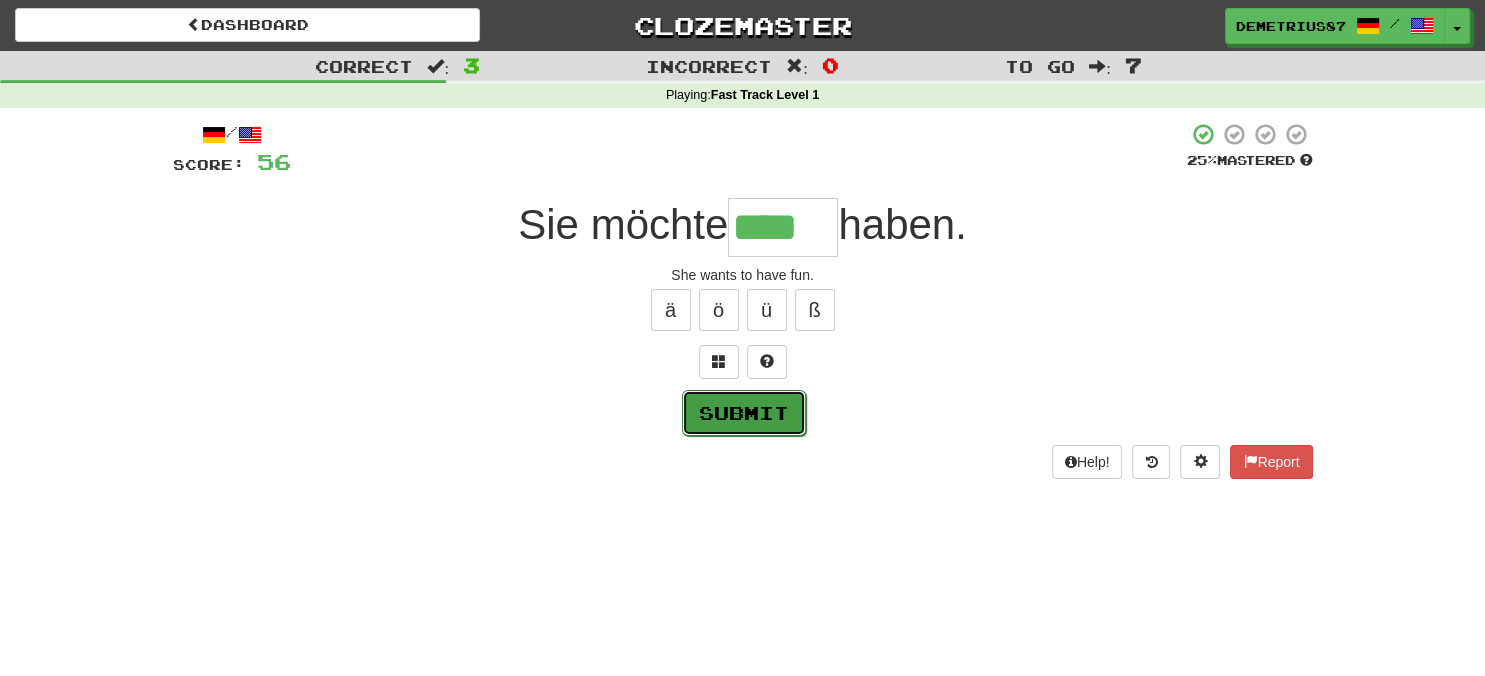 click on "Submit" at bounding box center [744, 413] 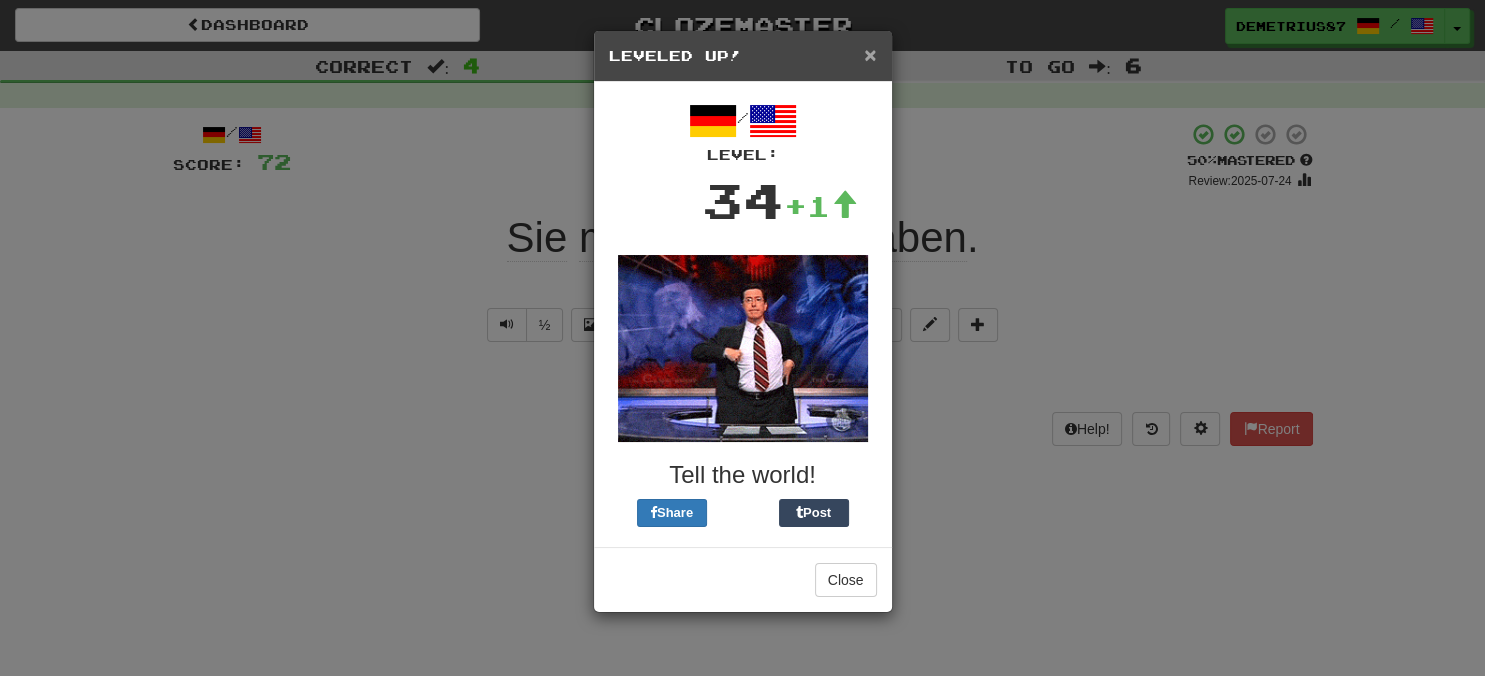 drag, startPoint x: 865, startPoint y: 51, endPoint x: 893, endPoint y: 66, distance: 31.764761 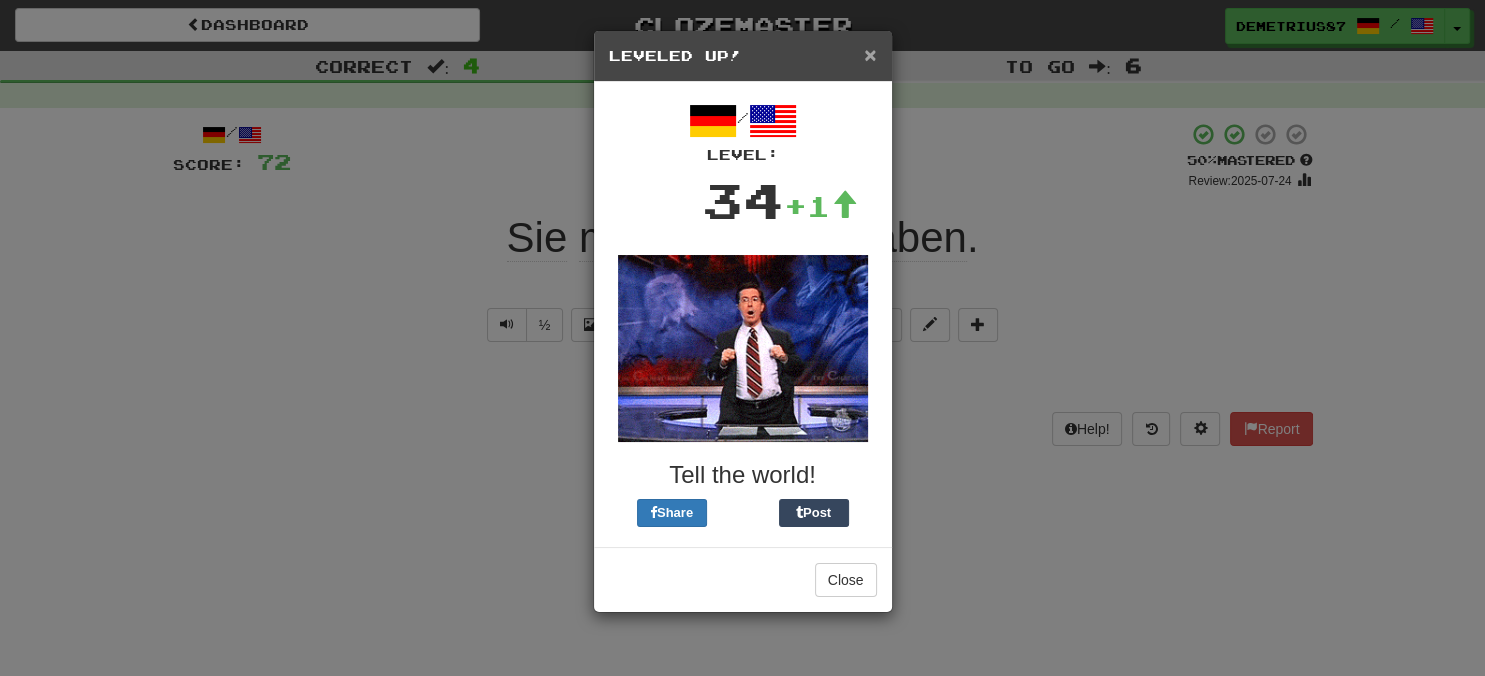 click on "×" at bounding box center [870, 54] 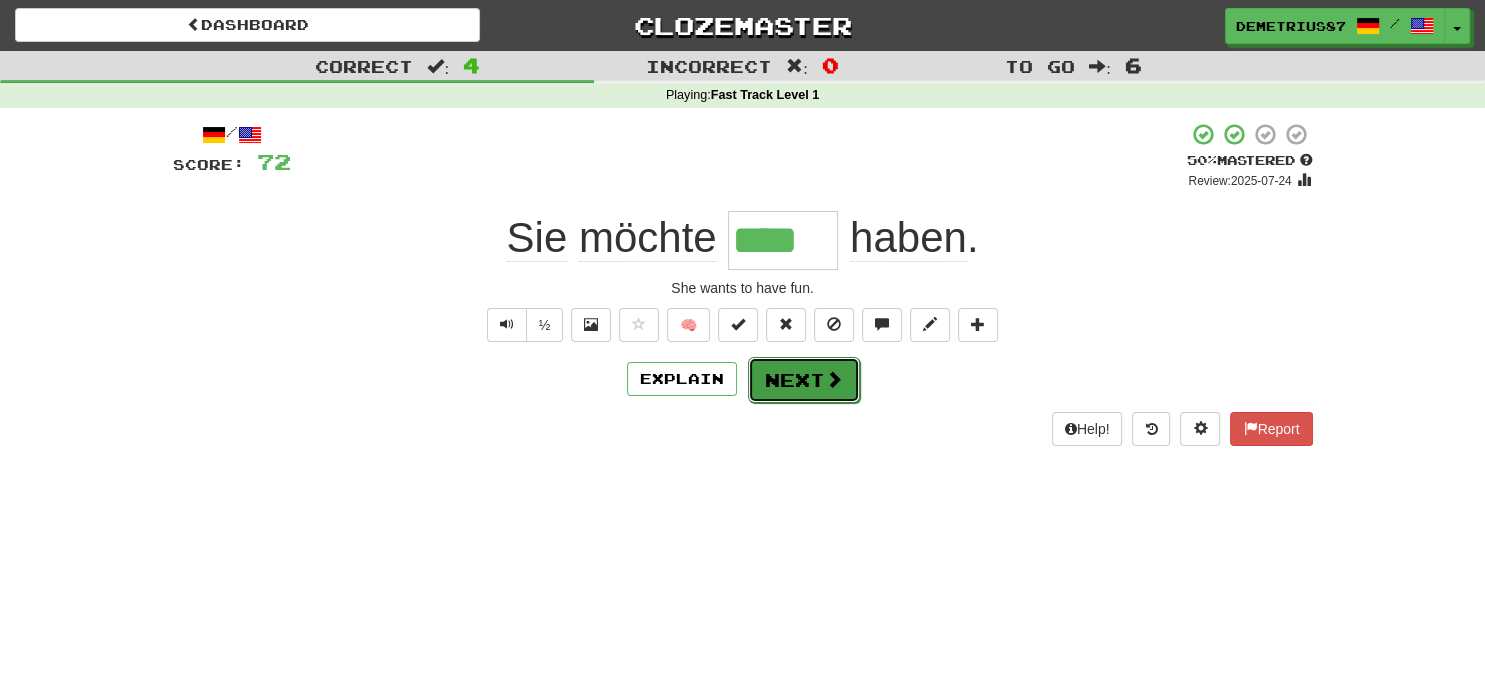 click on "Next" at bounding box center [804, 380] 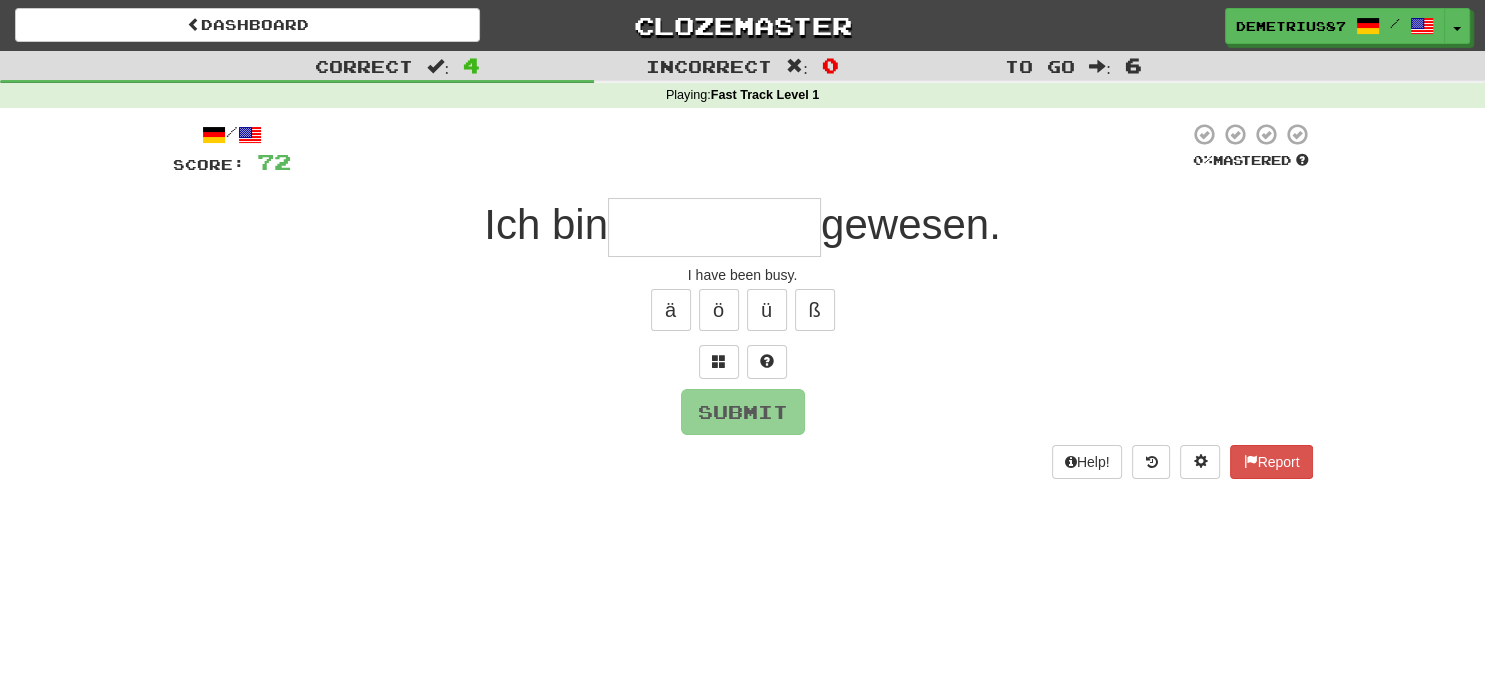 type on "*" 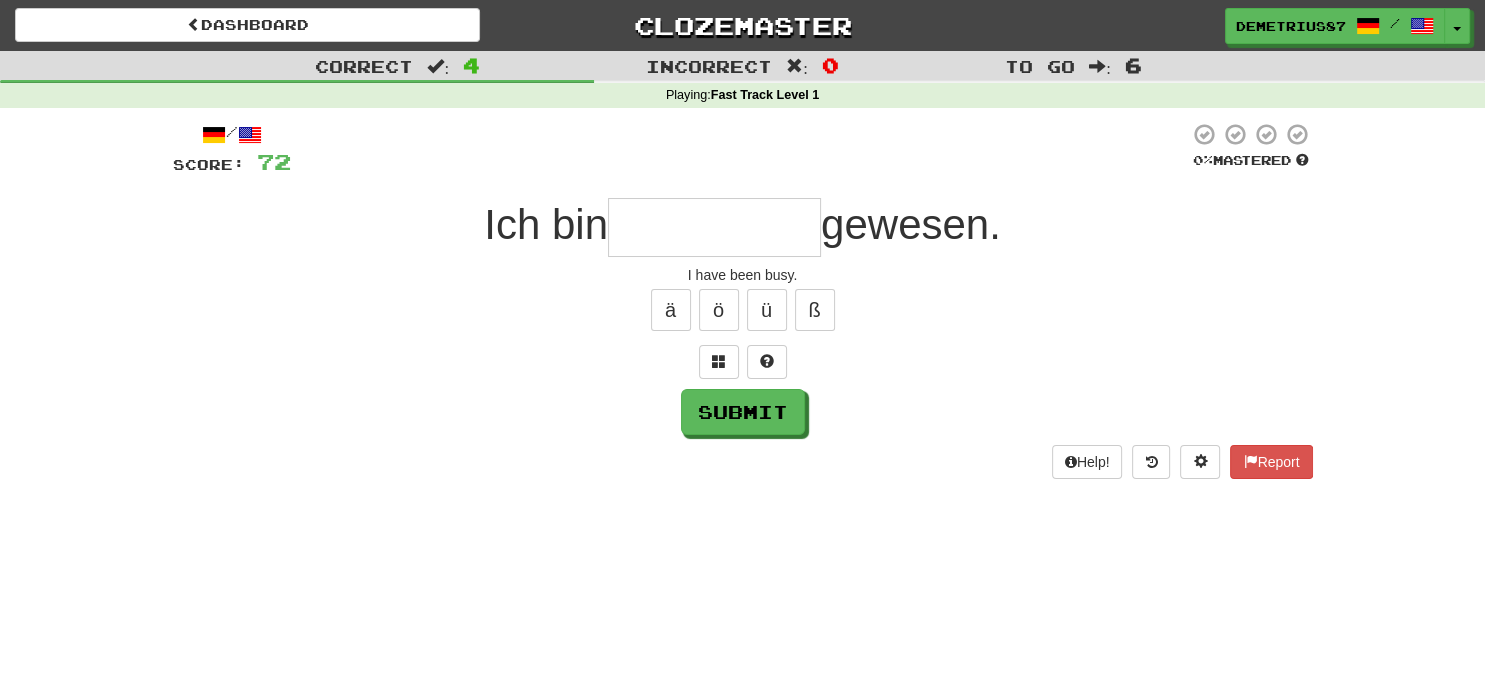 type on "*" 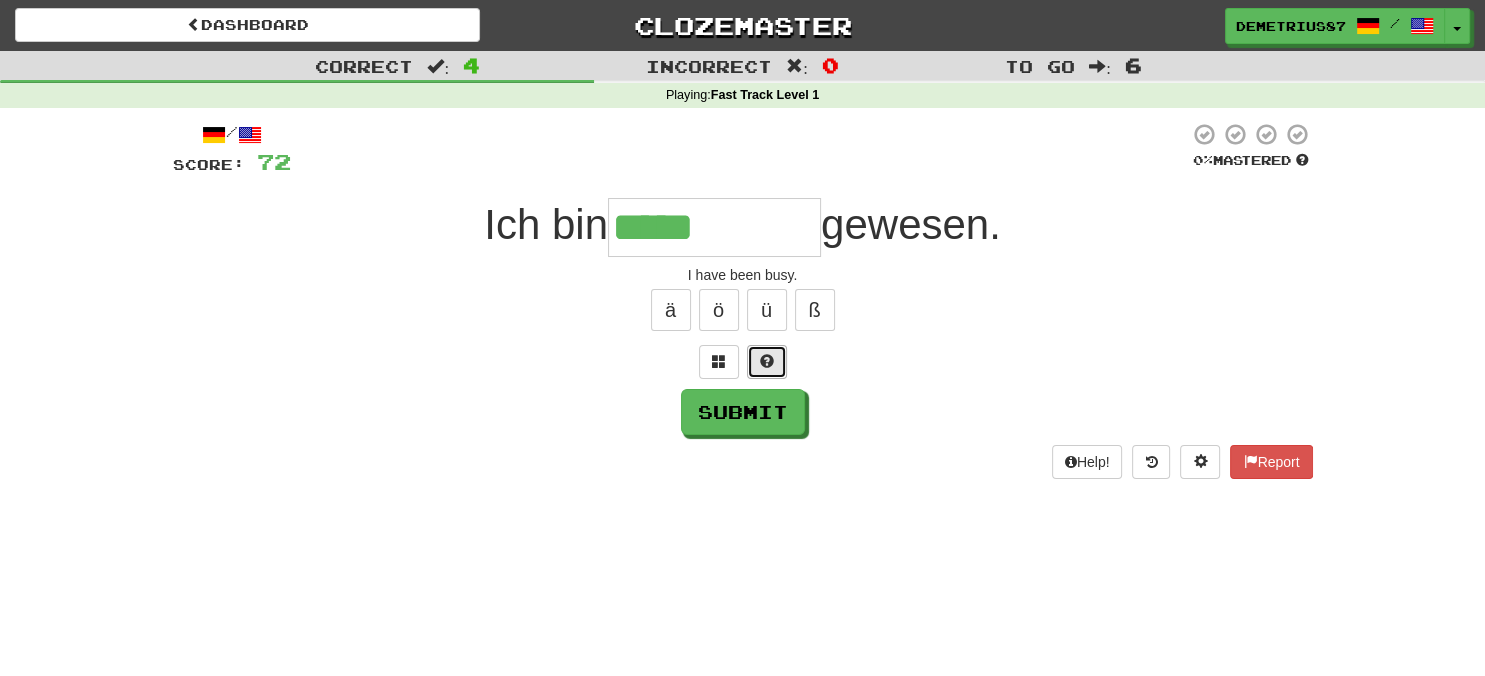 click at bounding box center (767, 362) 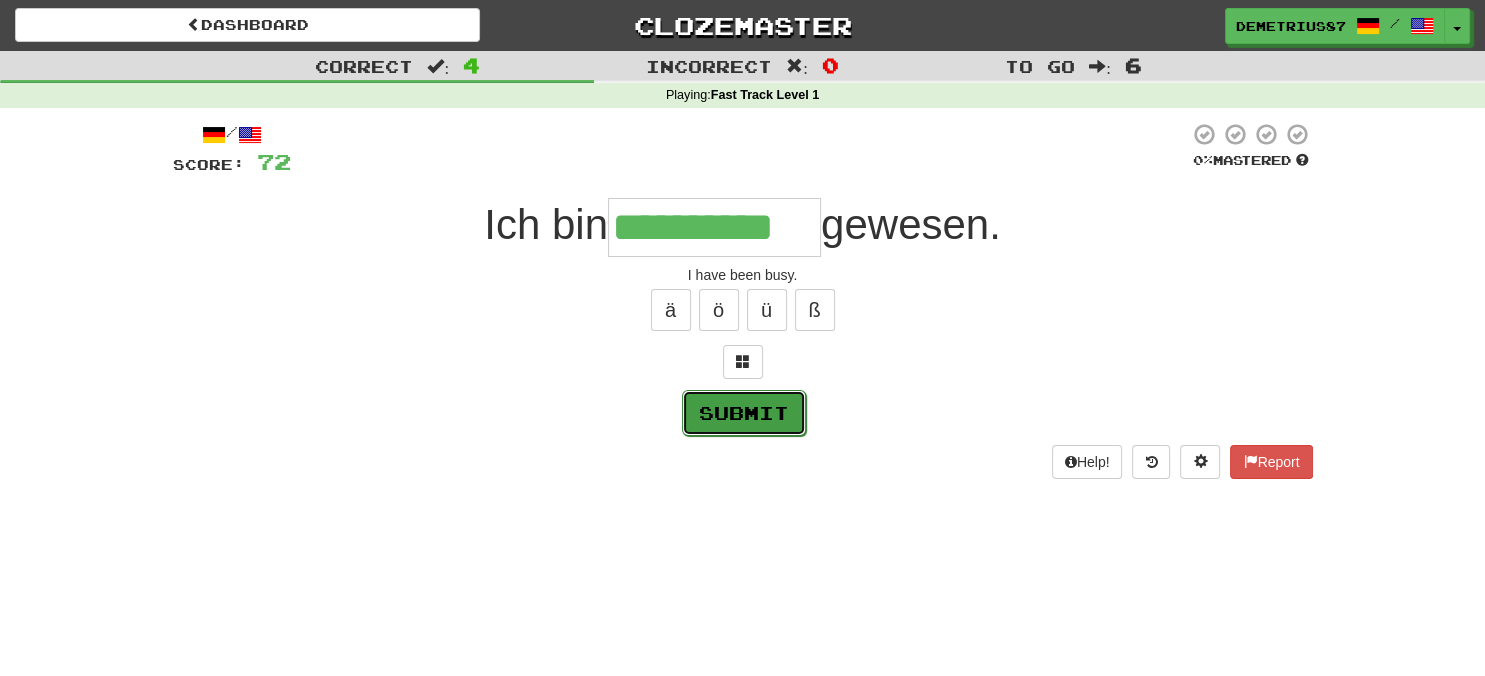 click on "Submit" at bounding box center [744, 413] 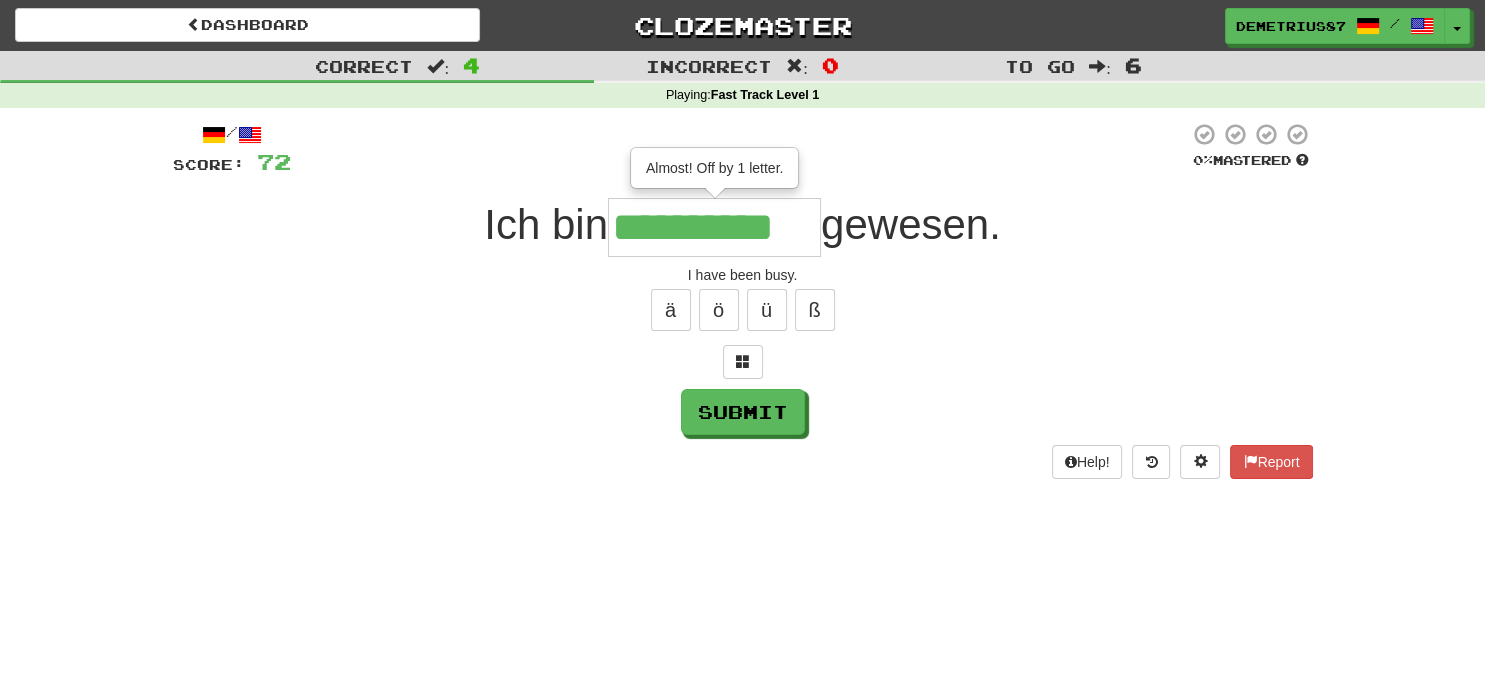 click on "**********" at bounding box center [714, 227] 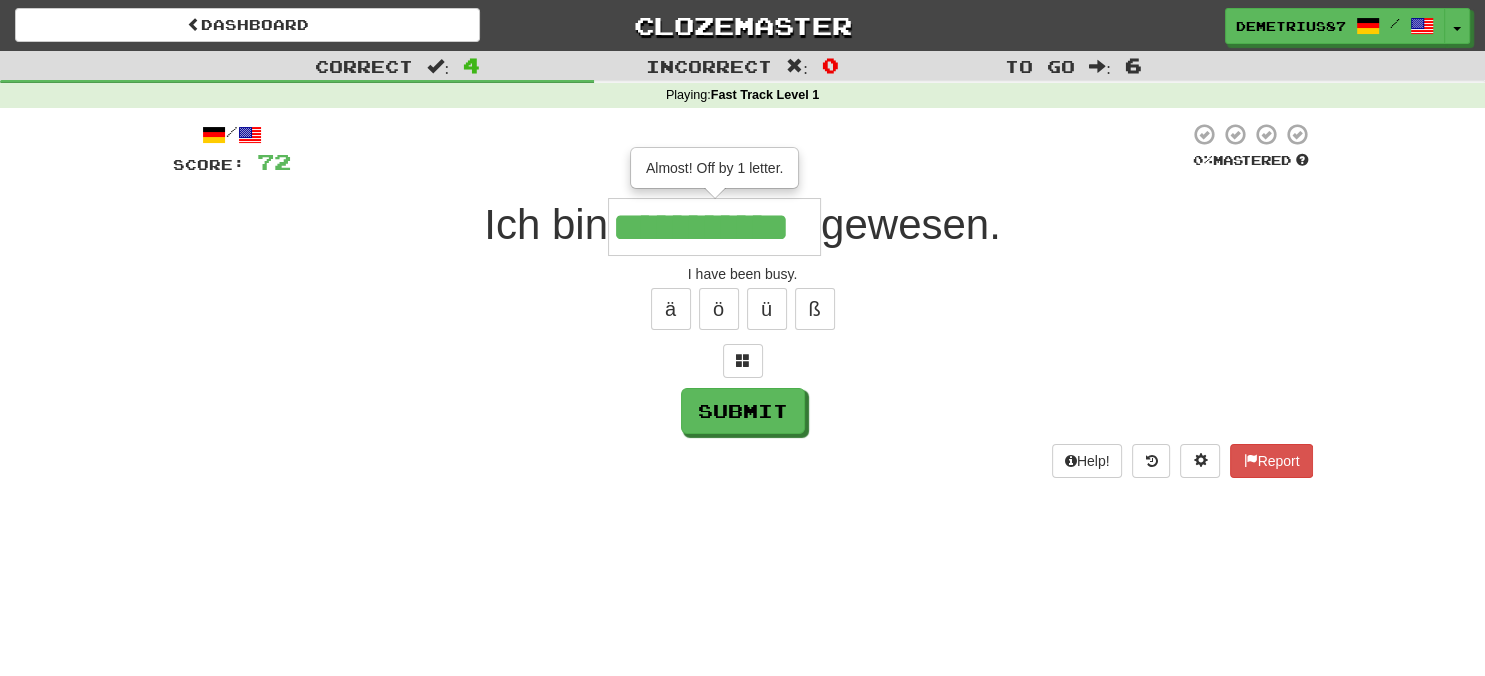 scroll, scrollTop: 0, scrollLeft: 0, axis: both 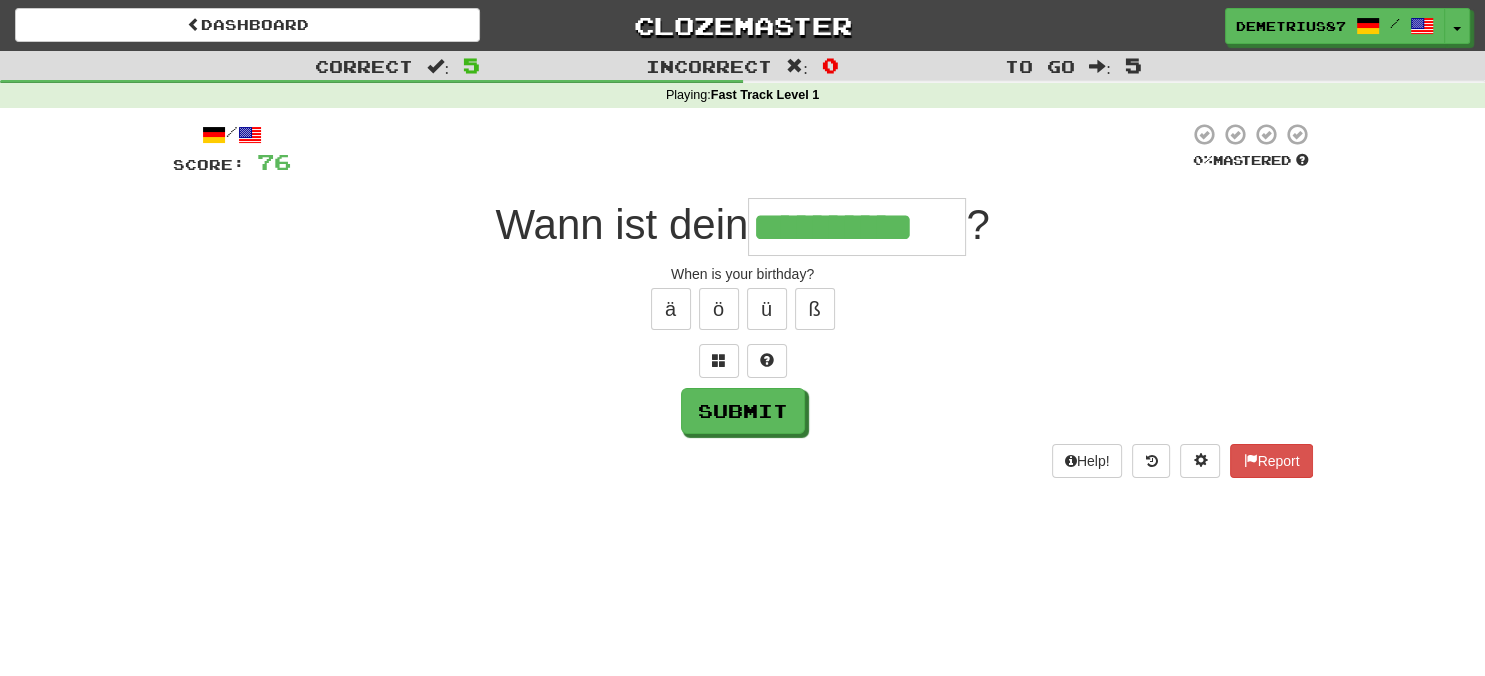 type on "**********" 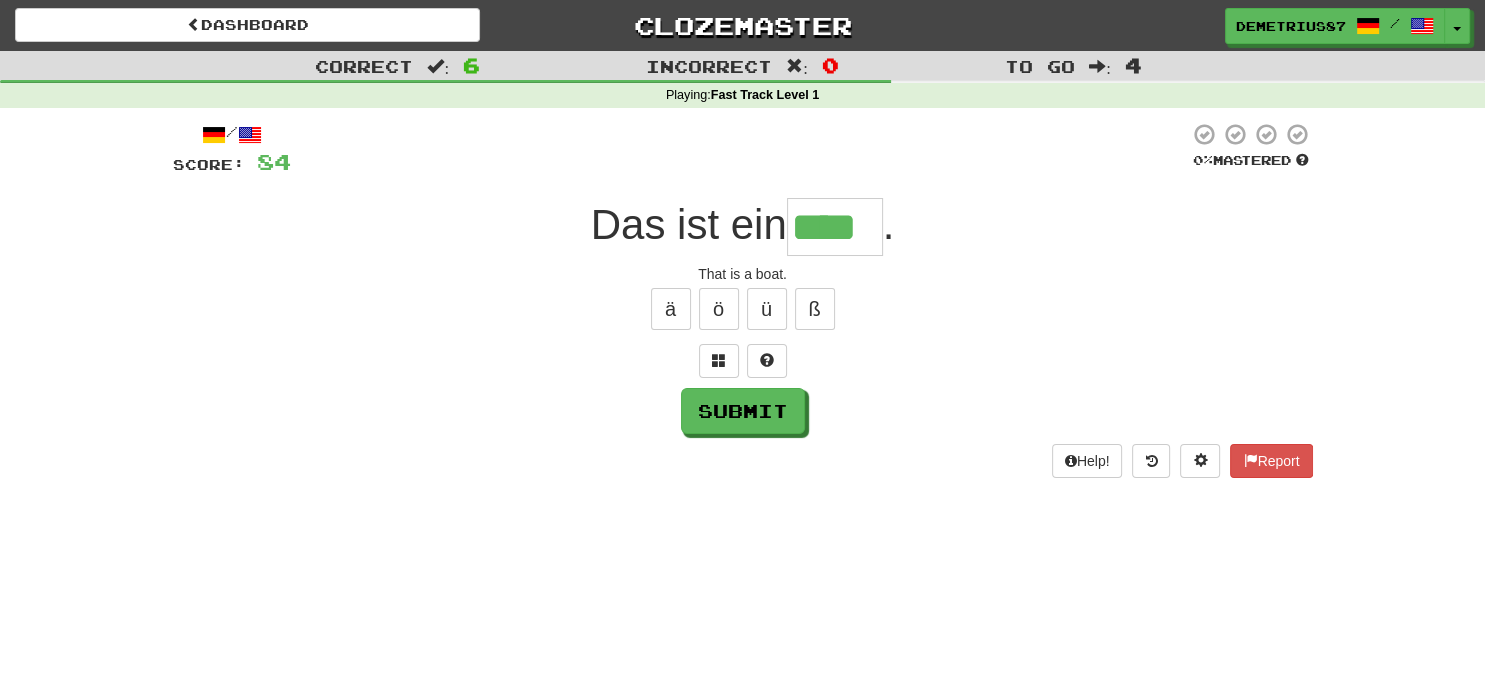 type on "****" 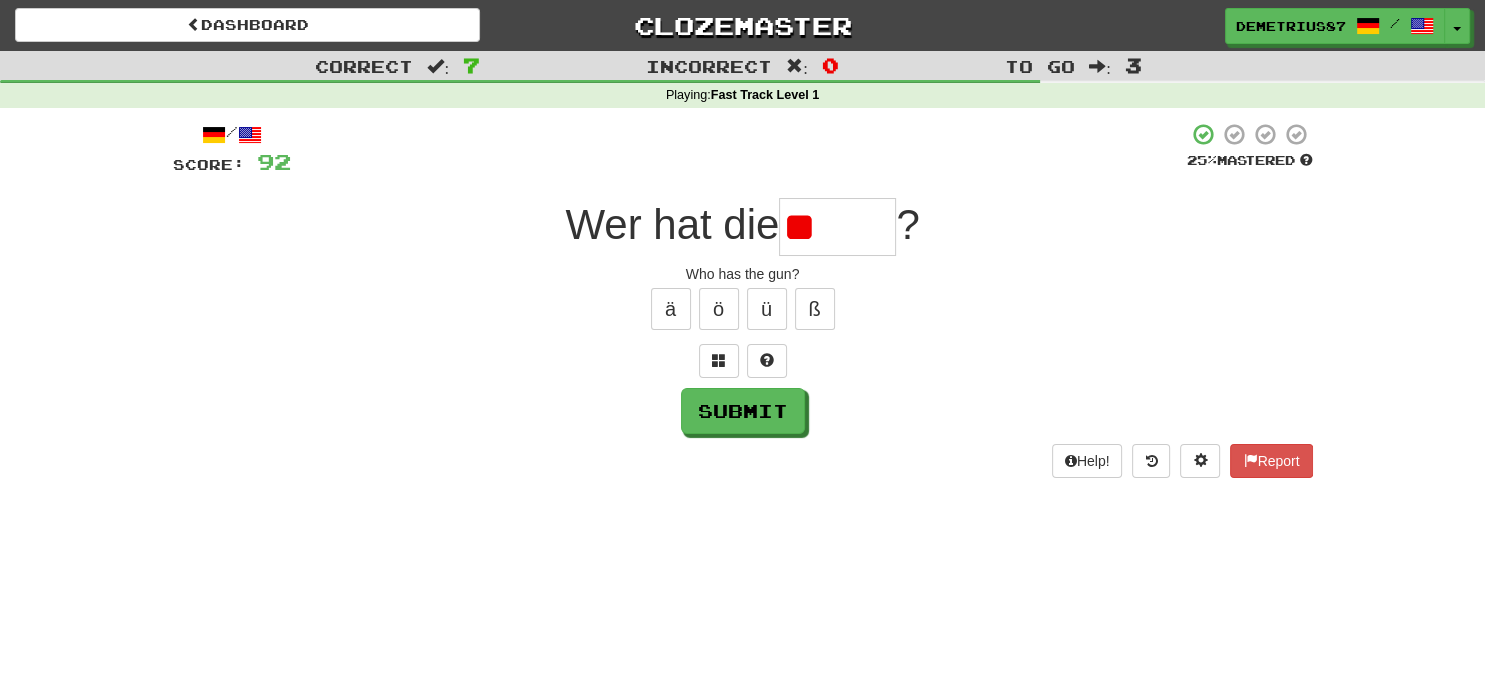 type on "*" 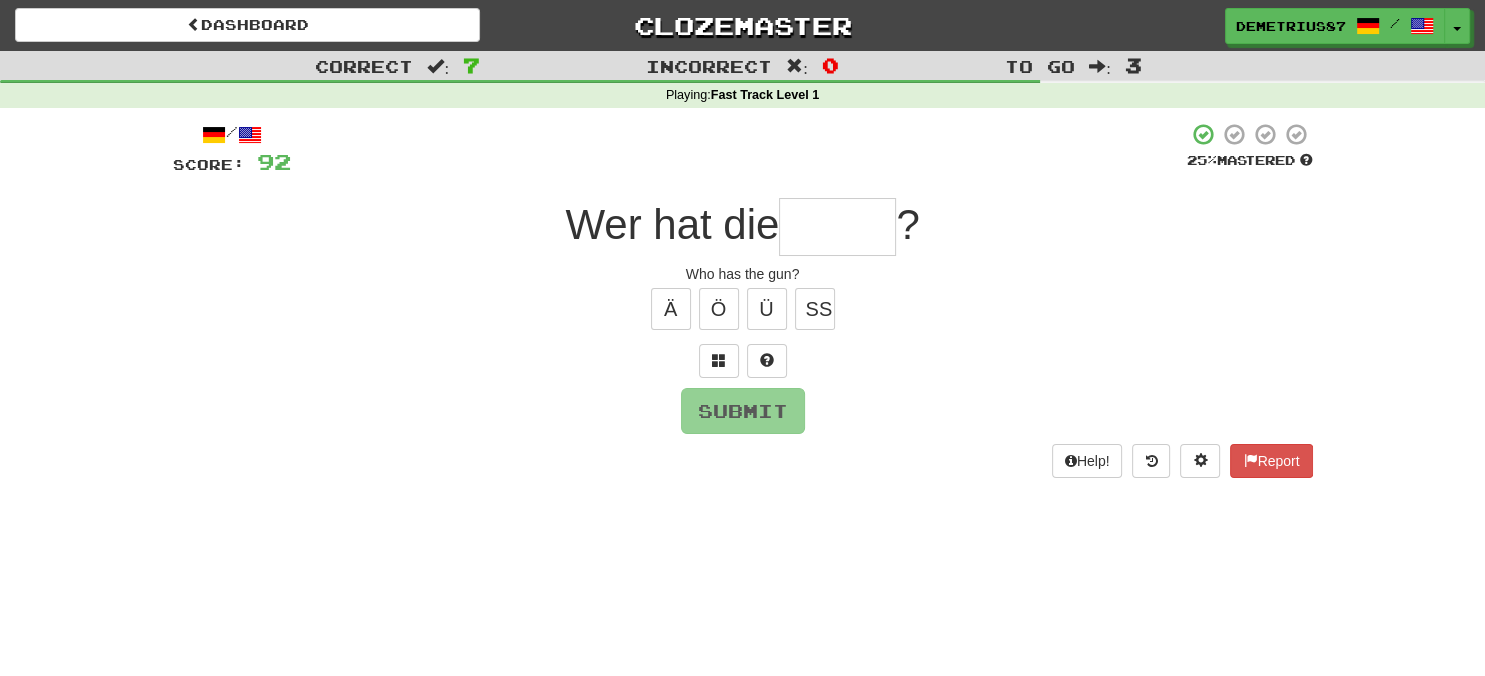 type on "*" 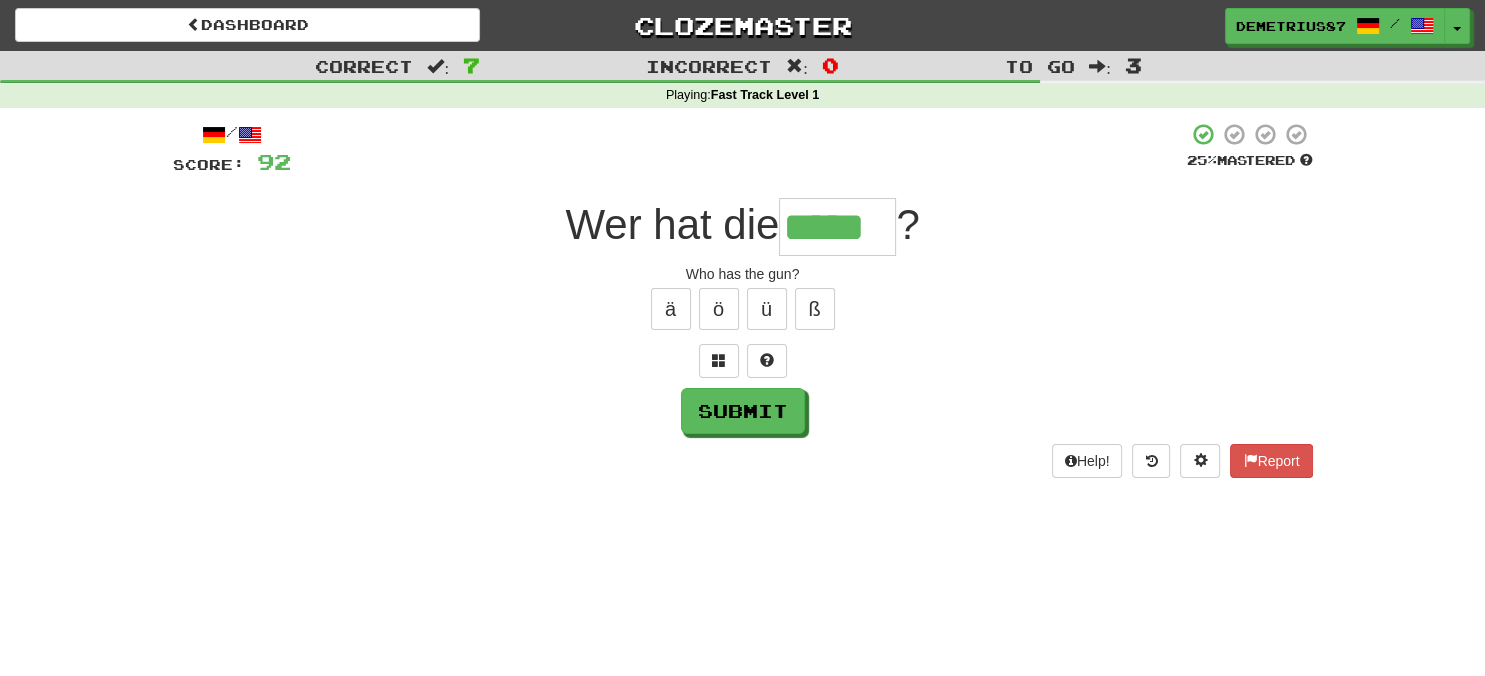 type on "*****" 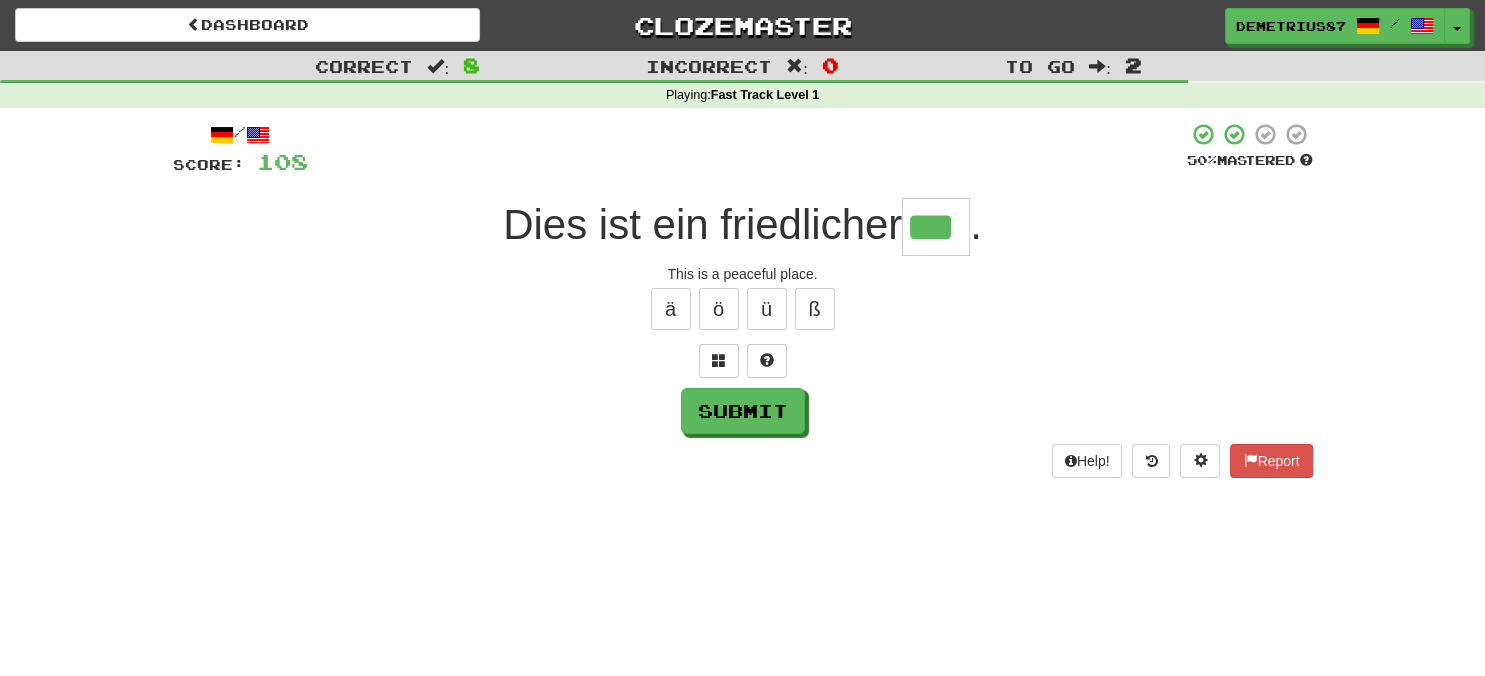 type on "***" 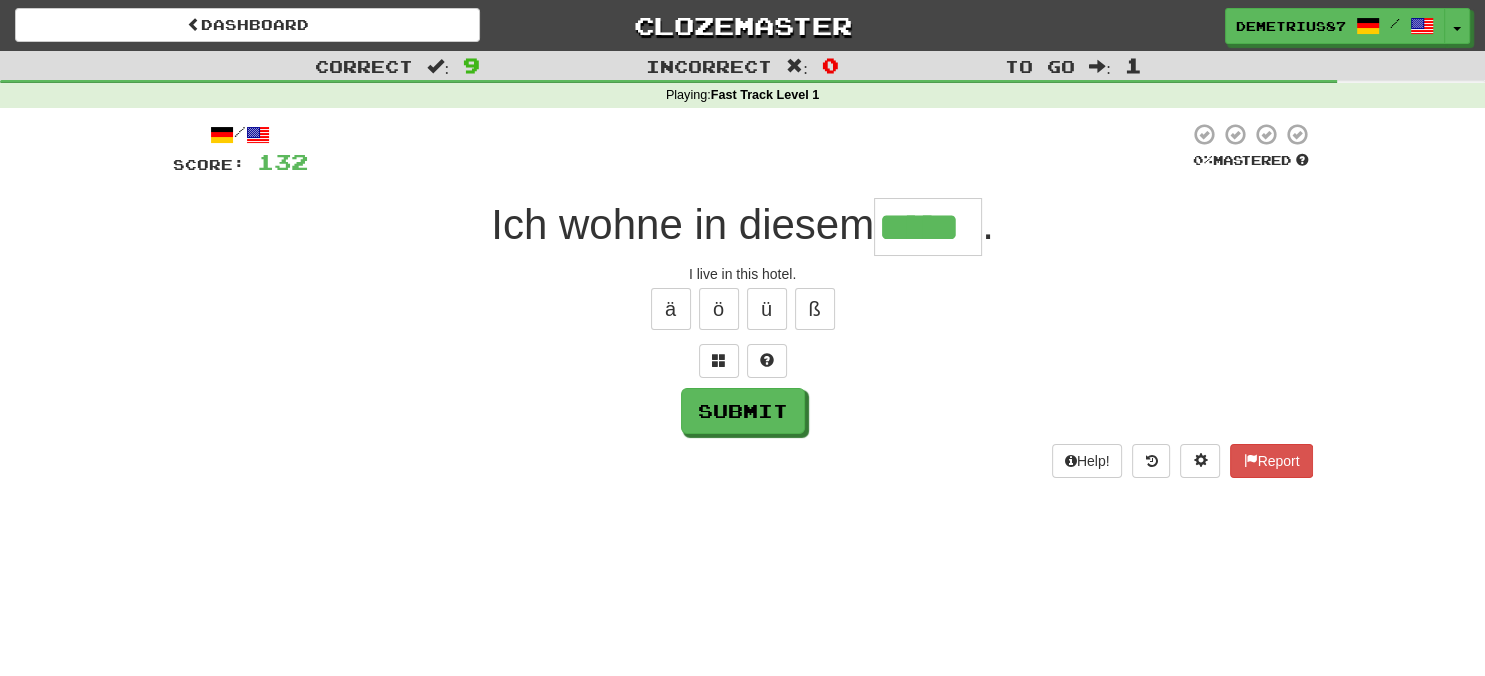 type on "*****" 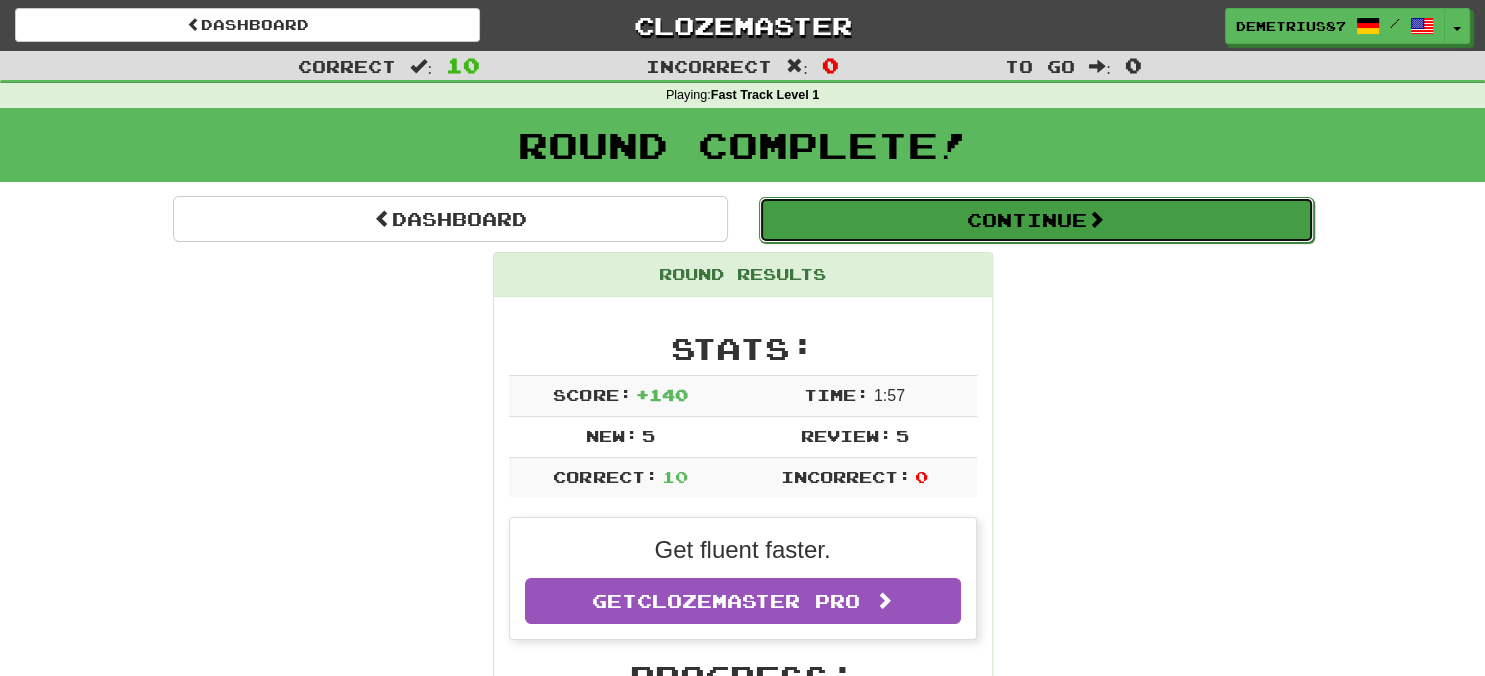 click on "Continue" at bounding box center (1036, 220) 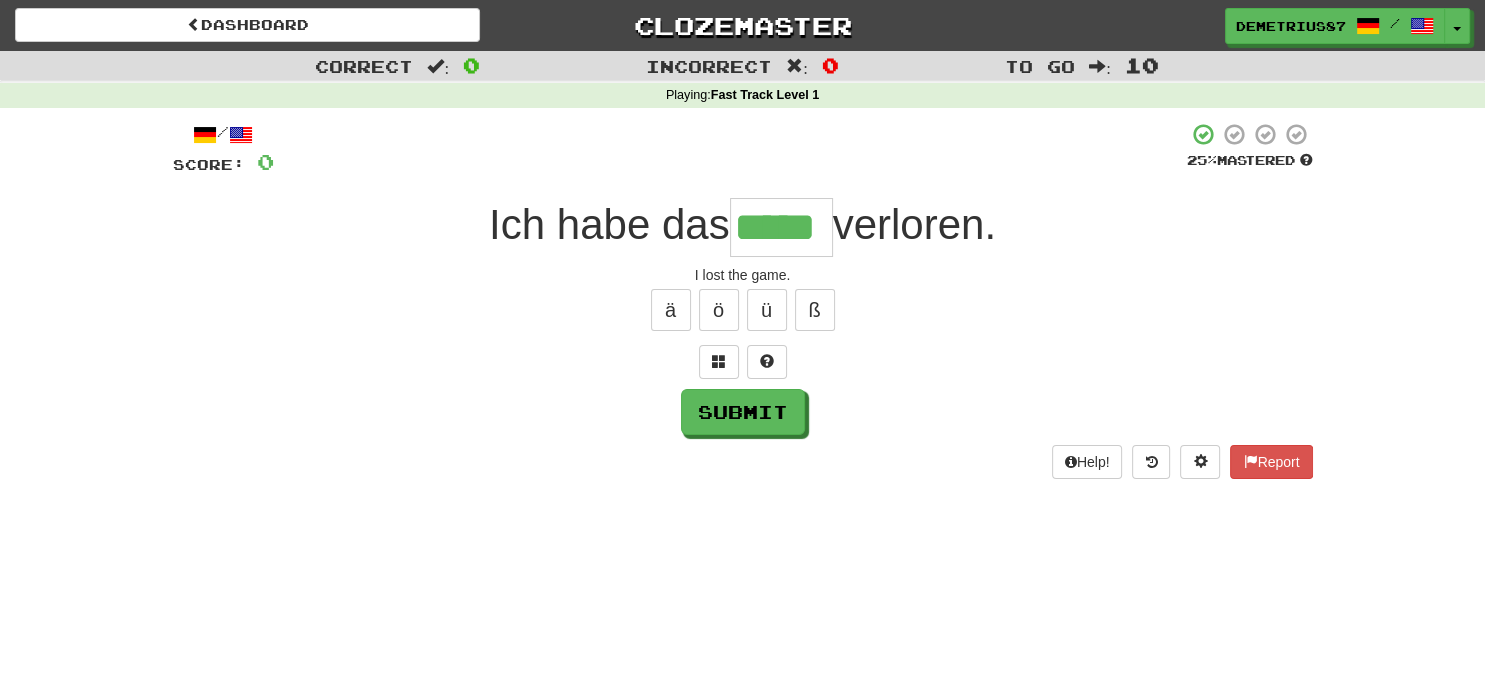 type on "*****" 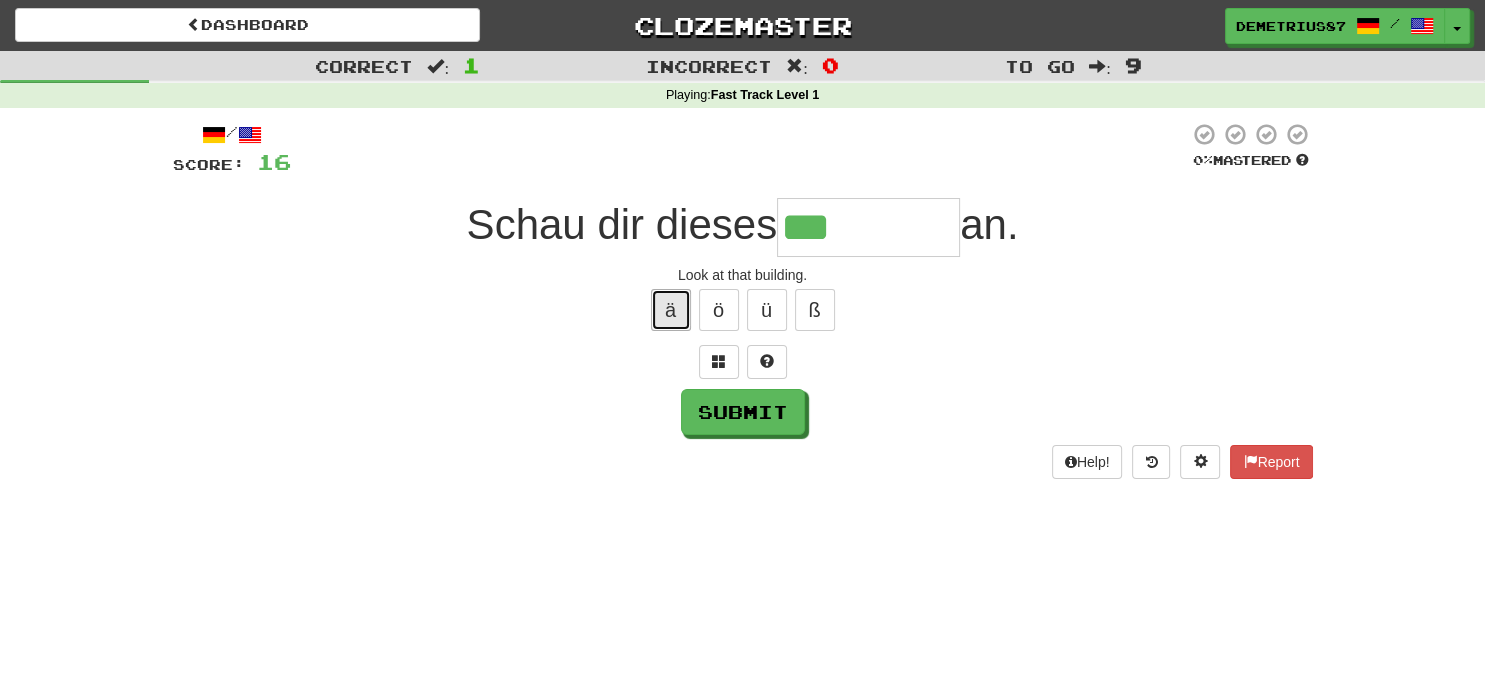 click on "ä" at bounding box center (671, 310) 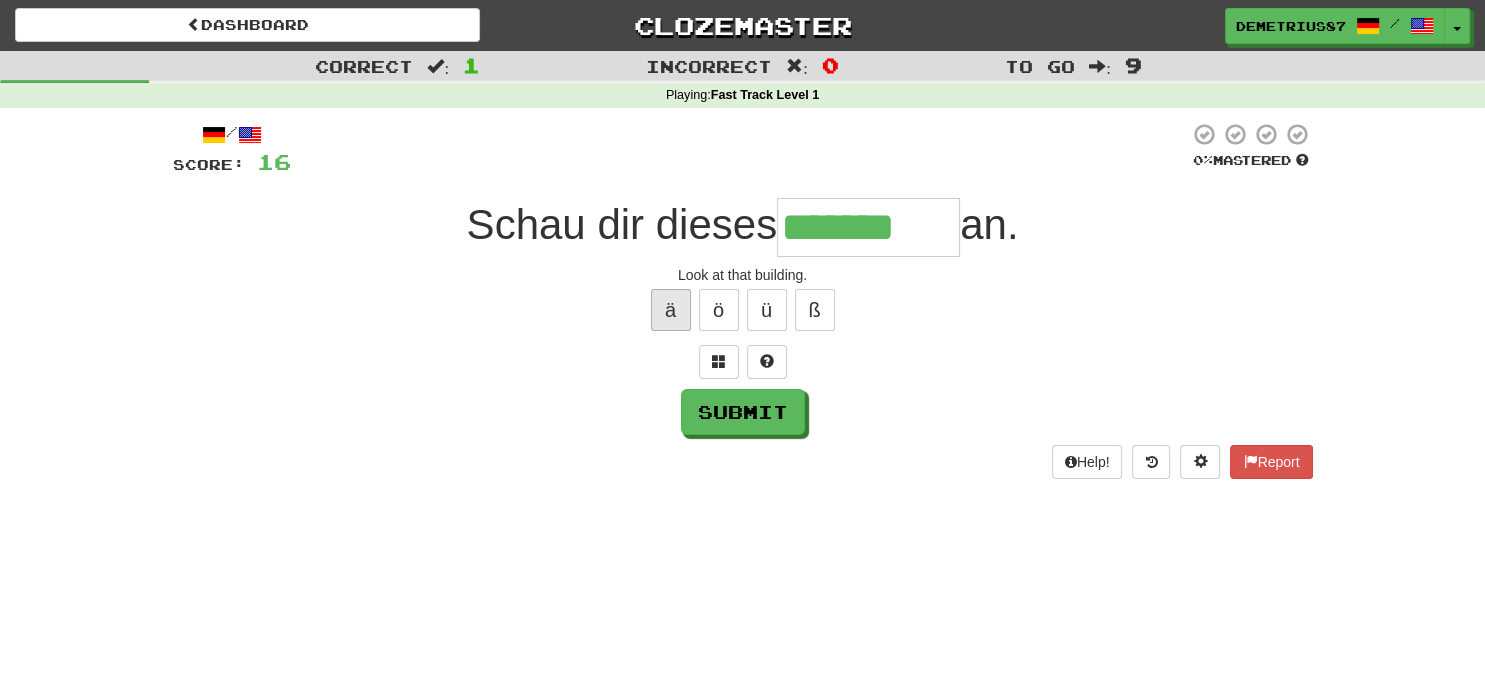 type on "*******" 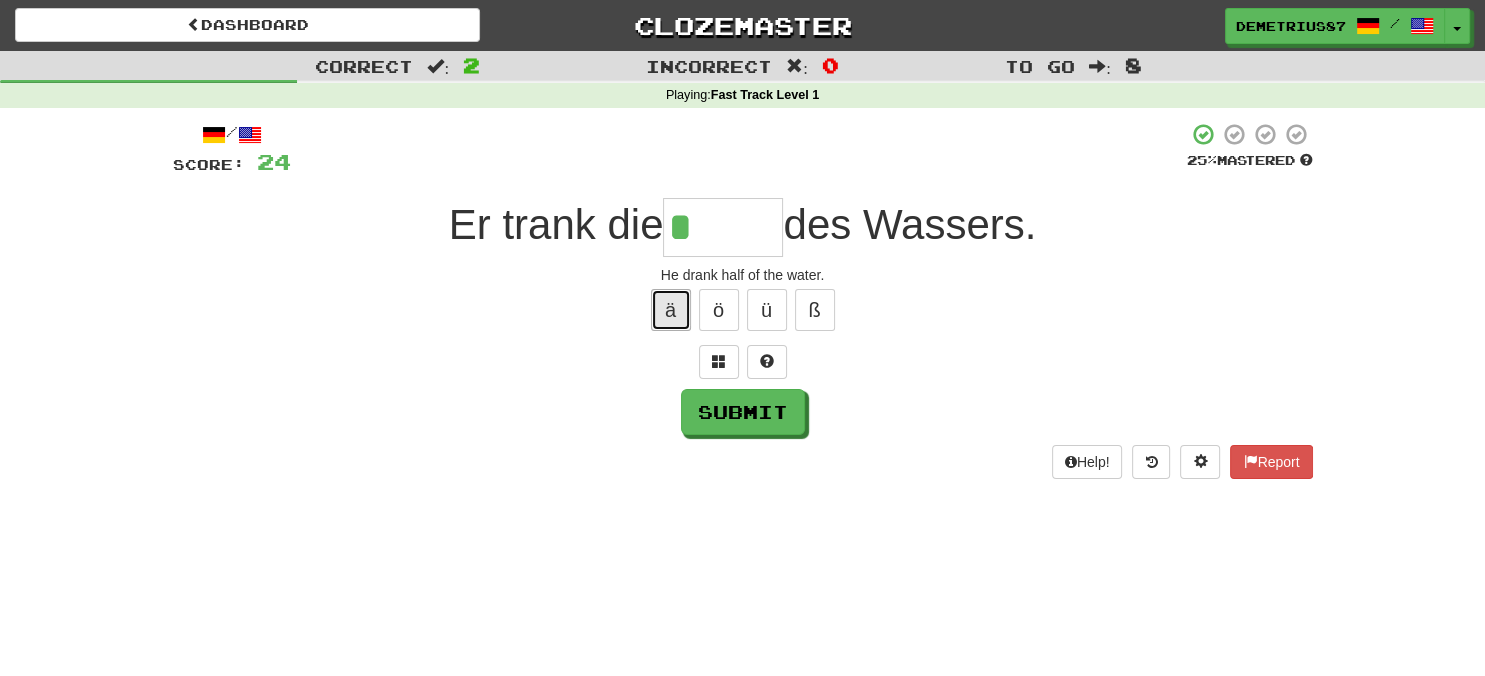 click on "ä" at bounding box center (671, 310) 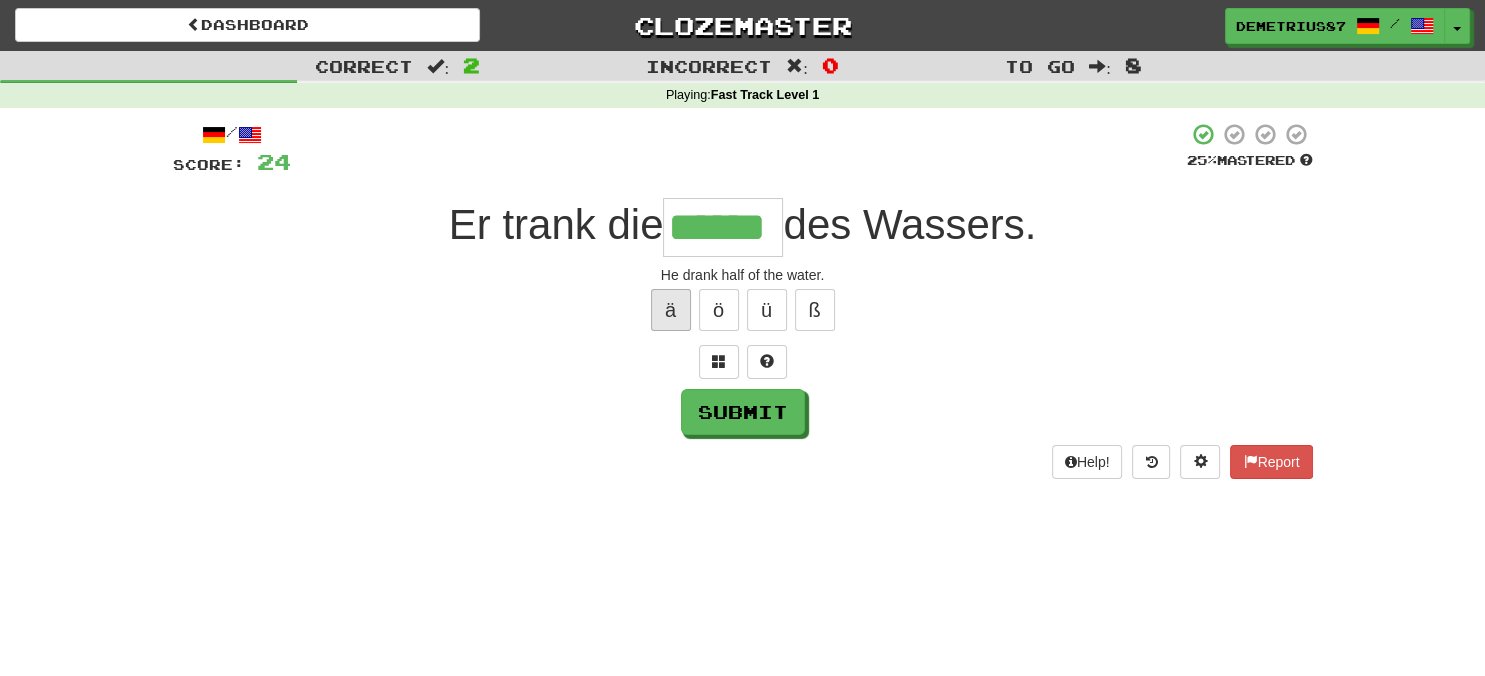 type on "******" 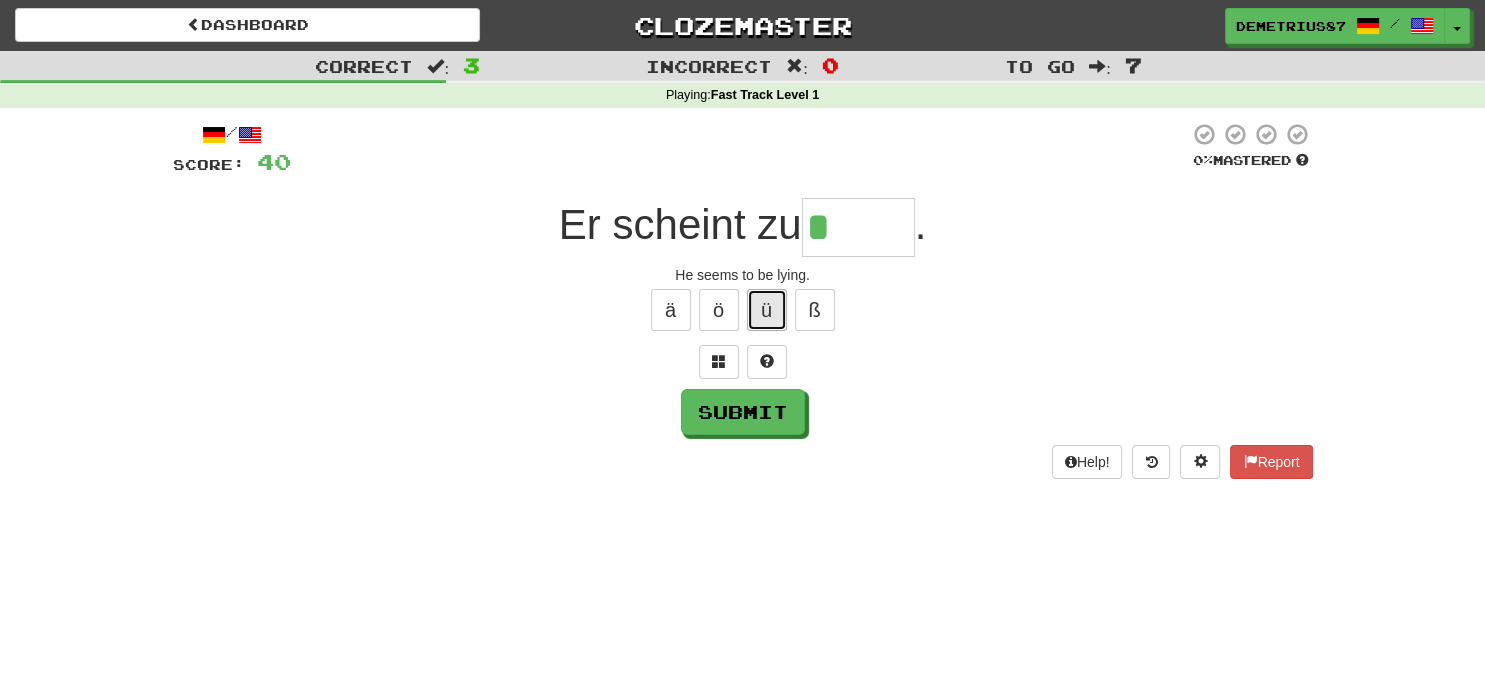 click on "ü" at bounding box center (767, 310) 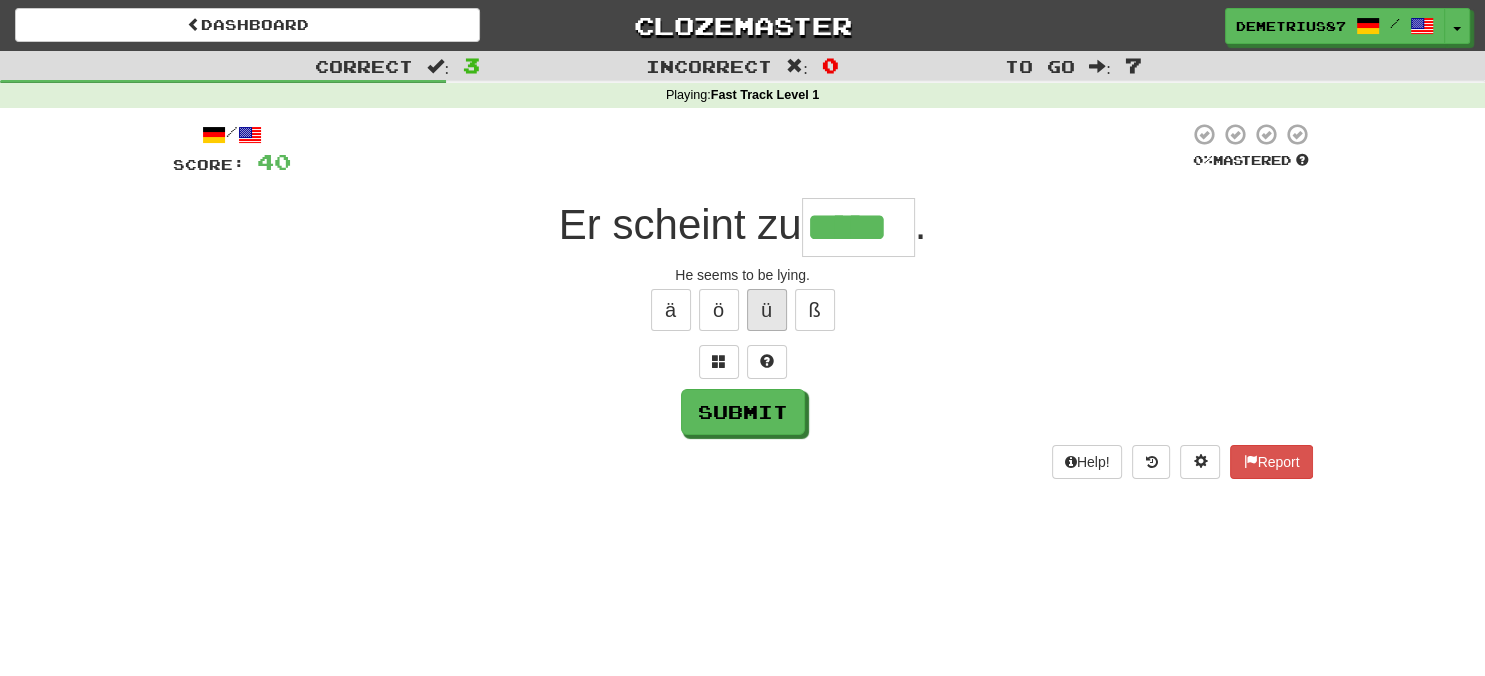 type on "*****" 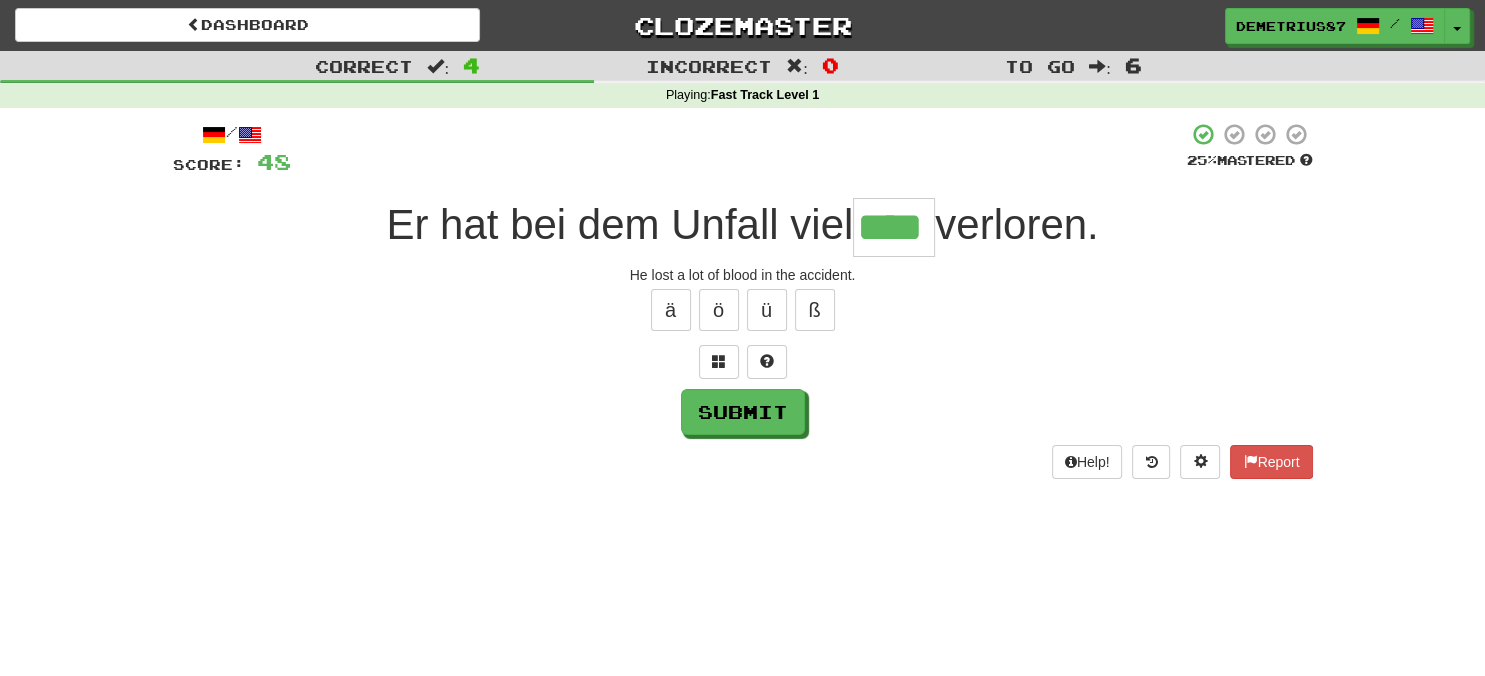 type on "****" 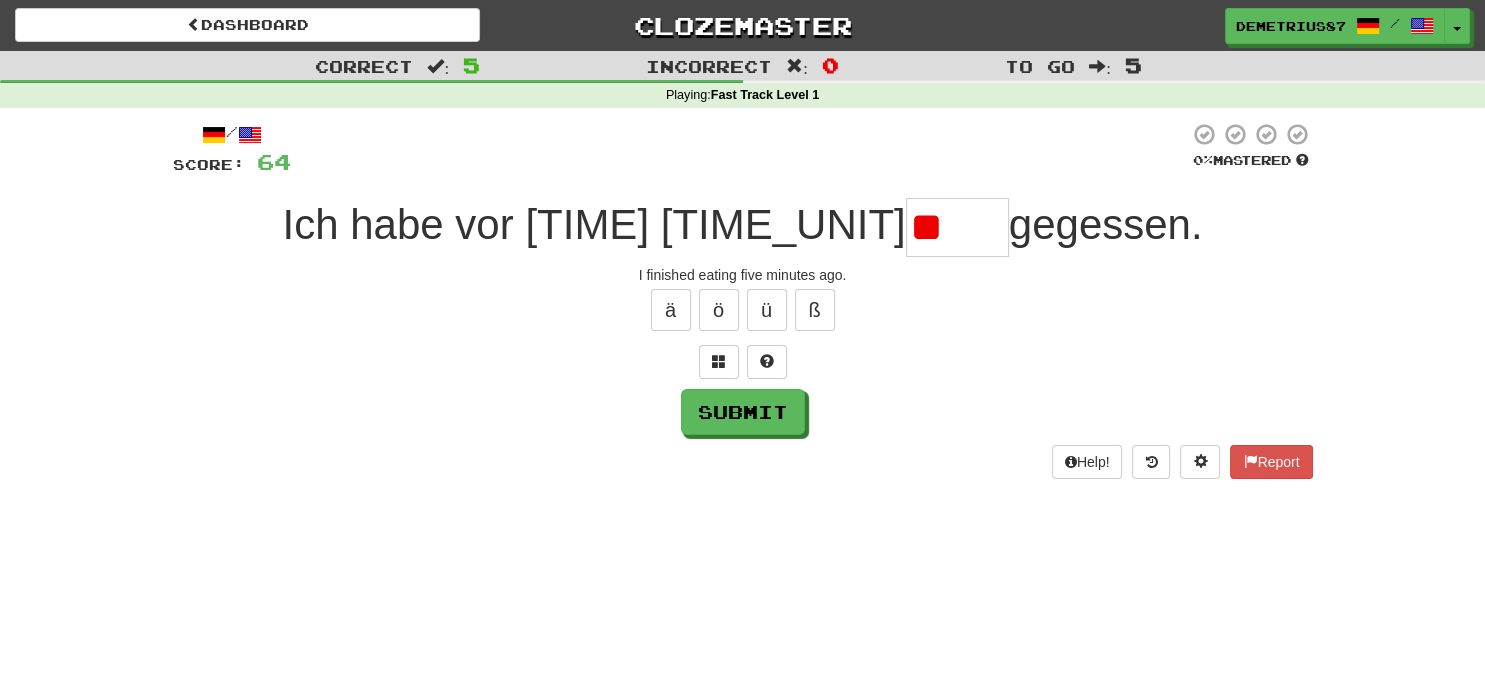 type on "*" 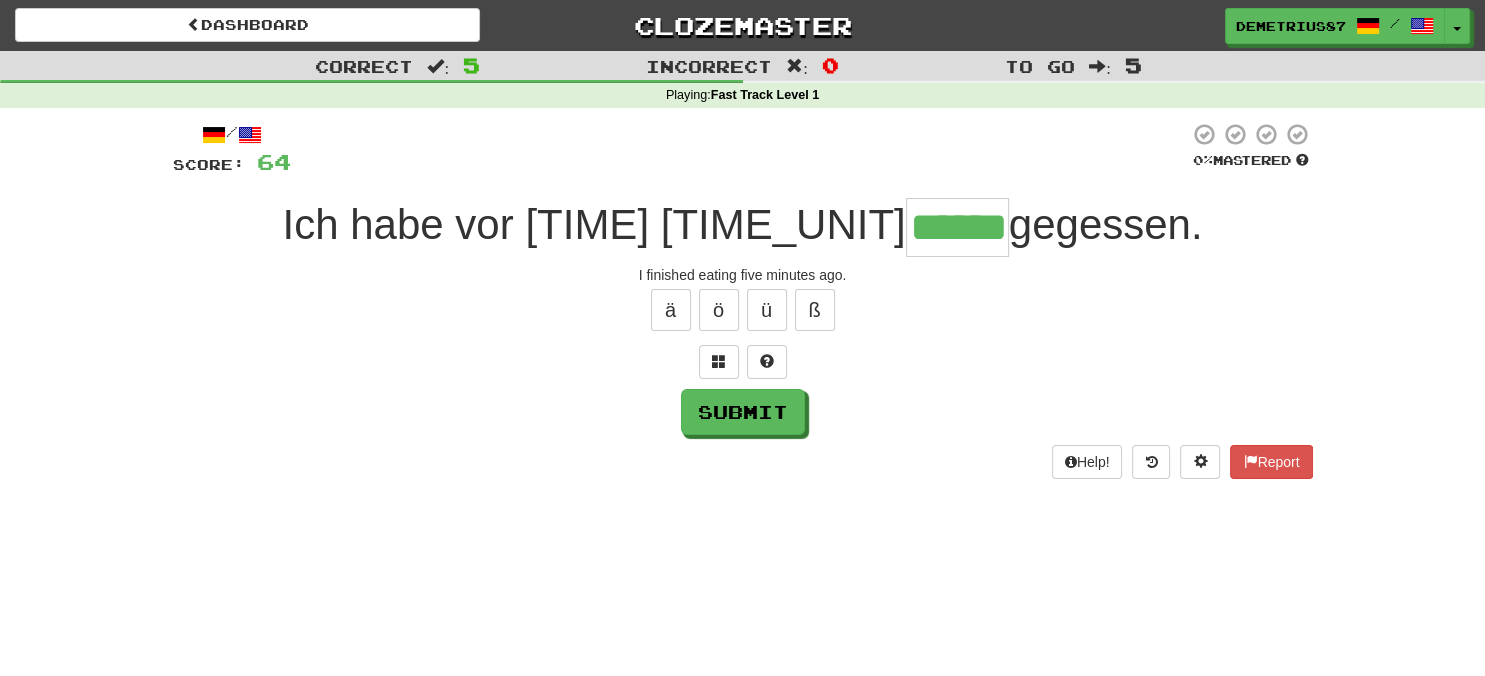 type on "******" 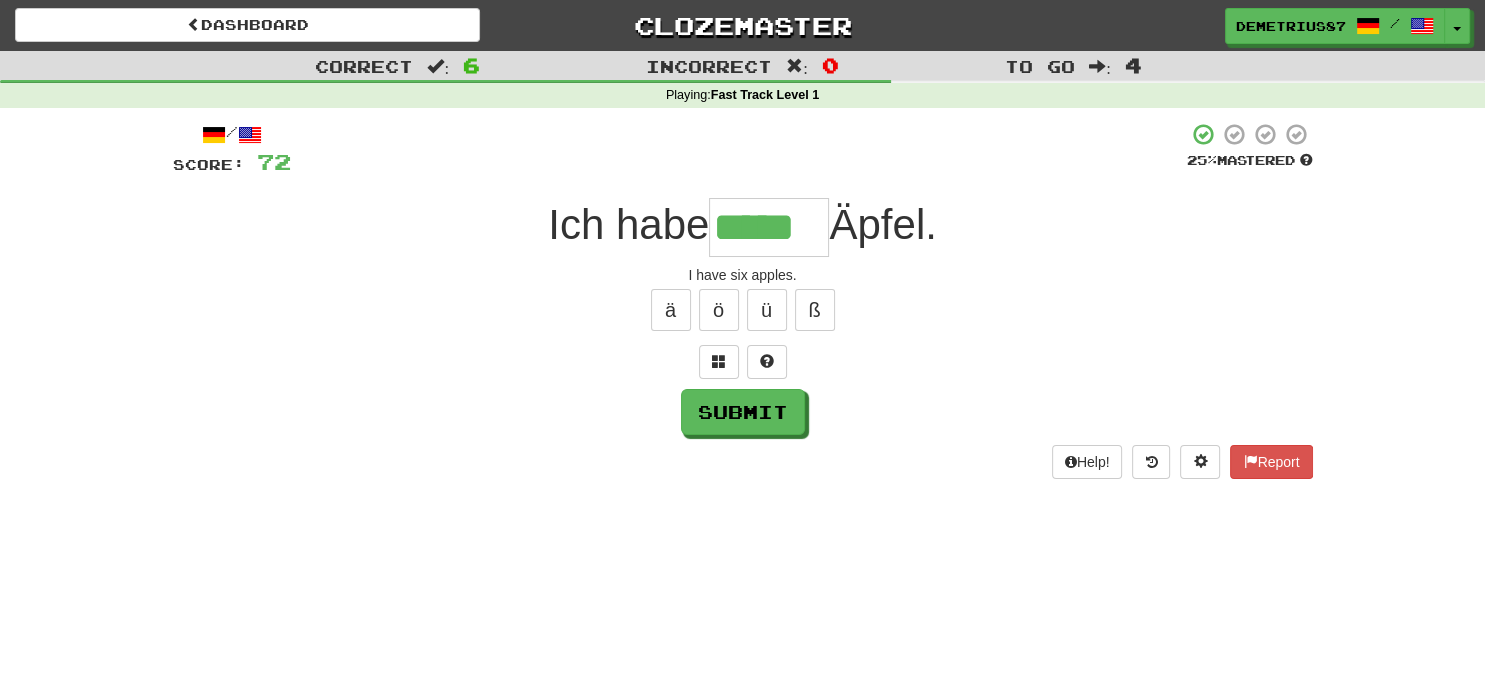 type on "*****" 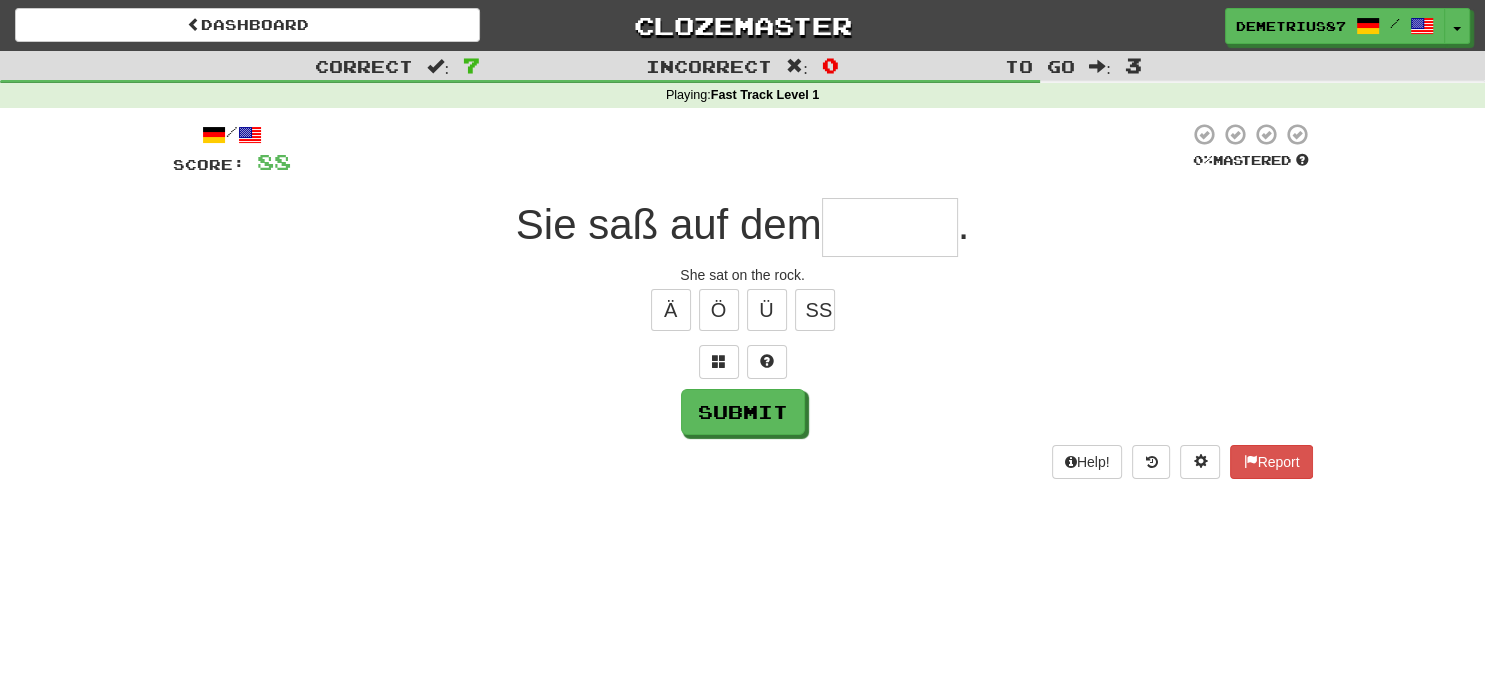 type on "*" 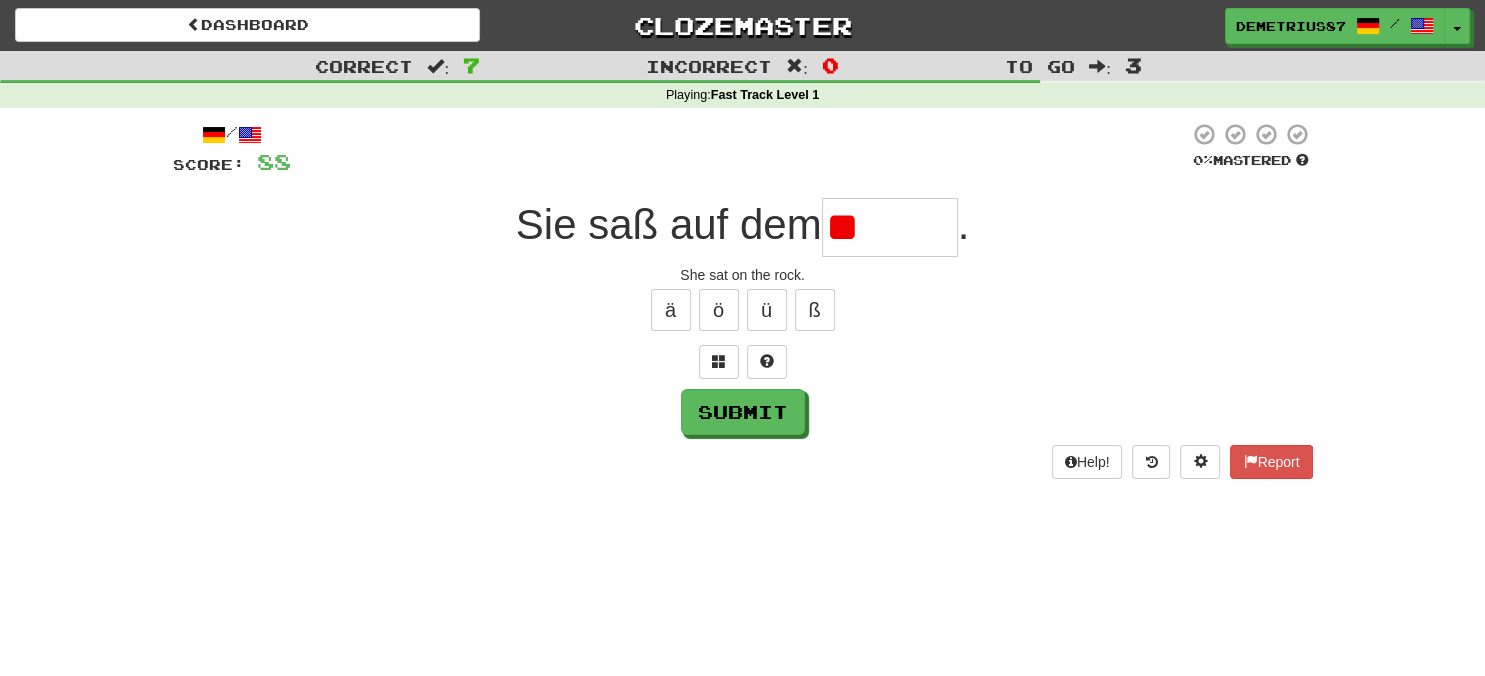 type on "*" 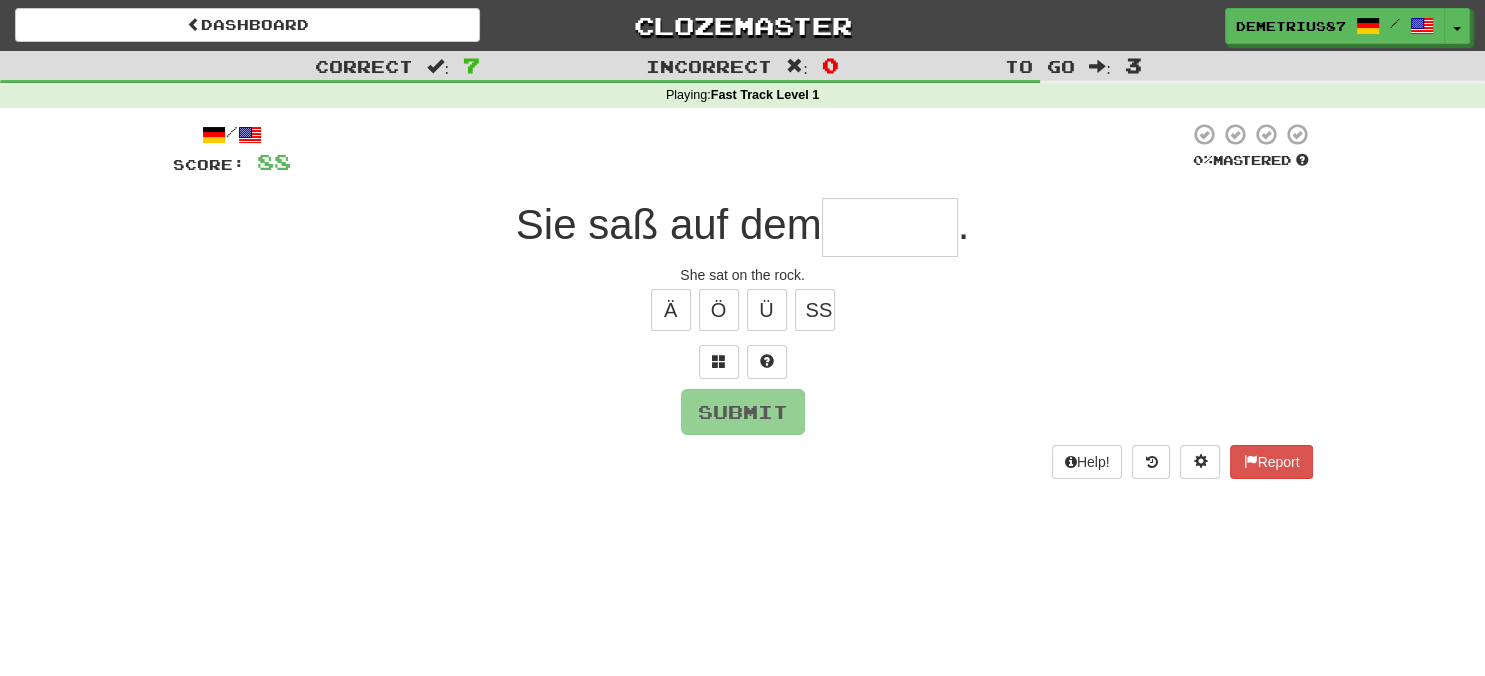 type on "*" 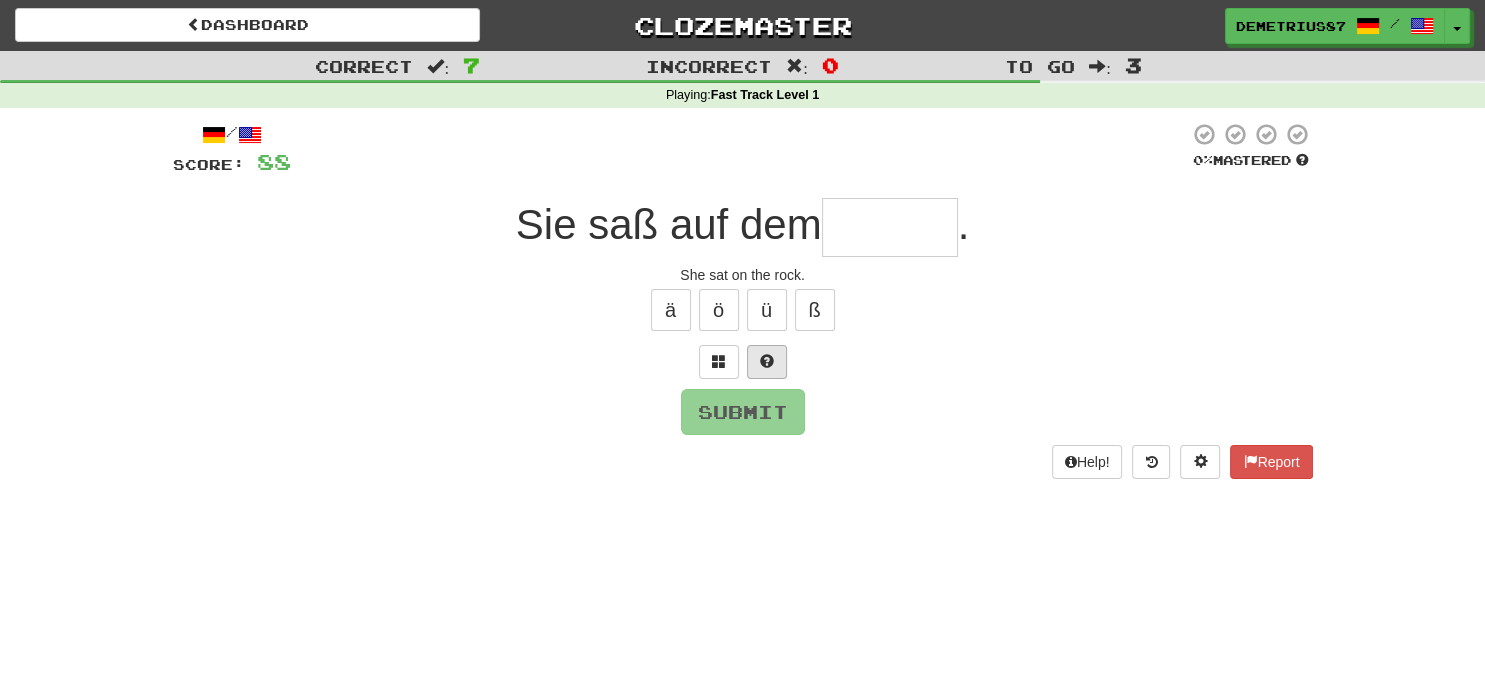type on "*" 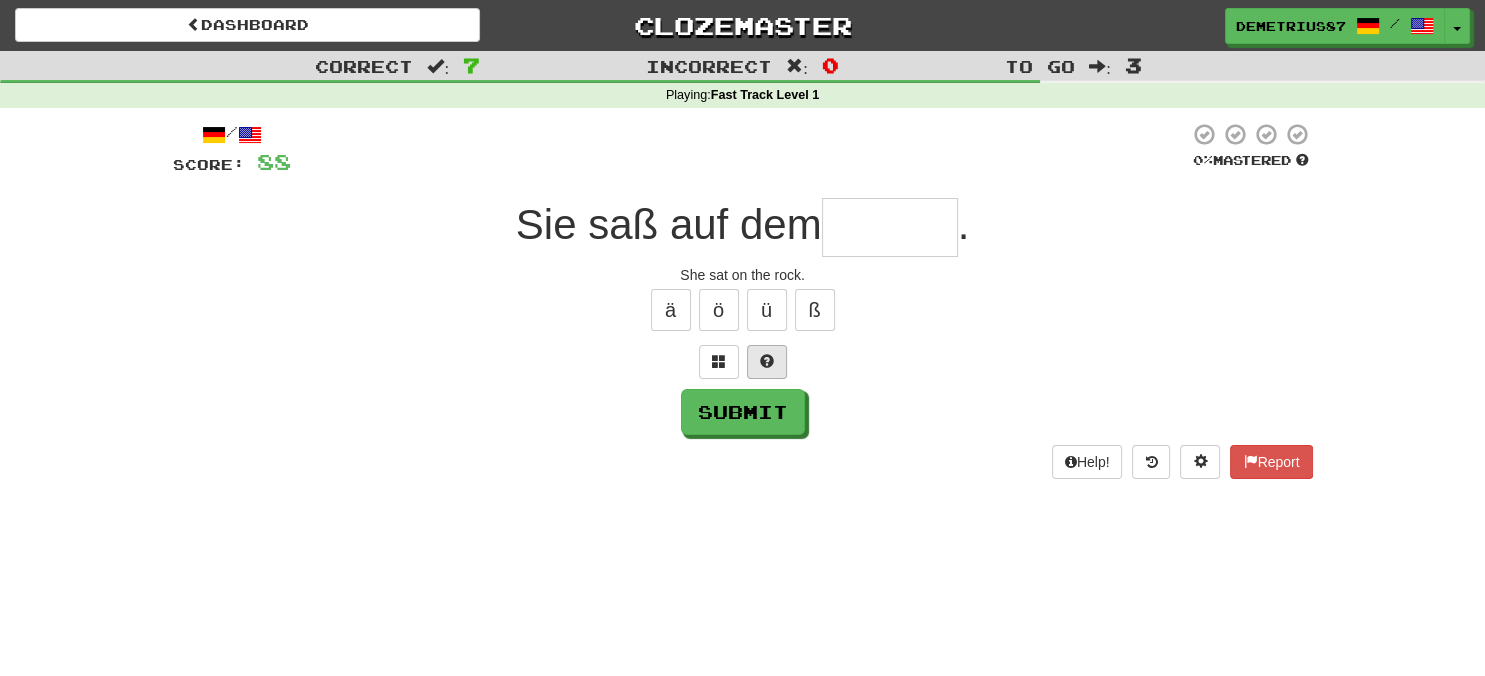 type on "*" 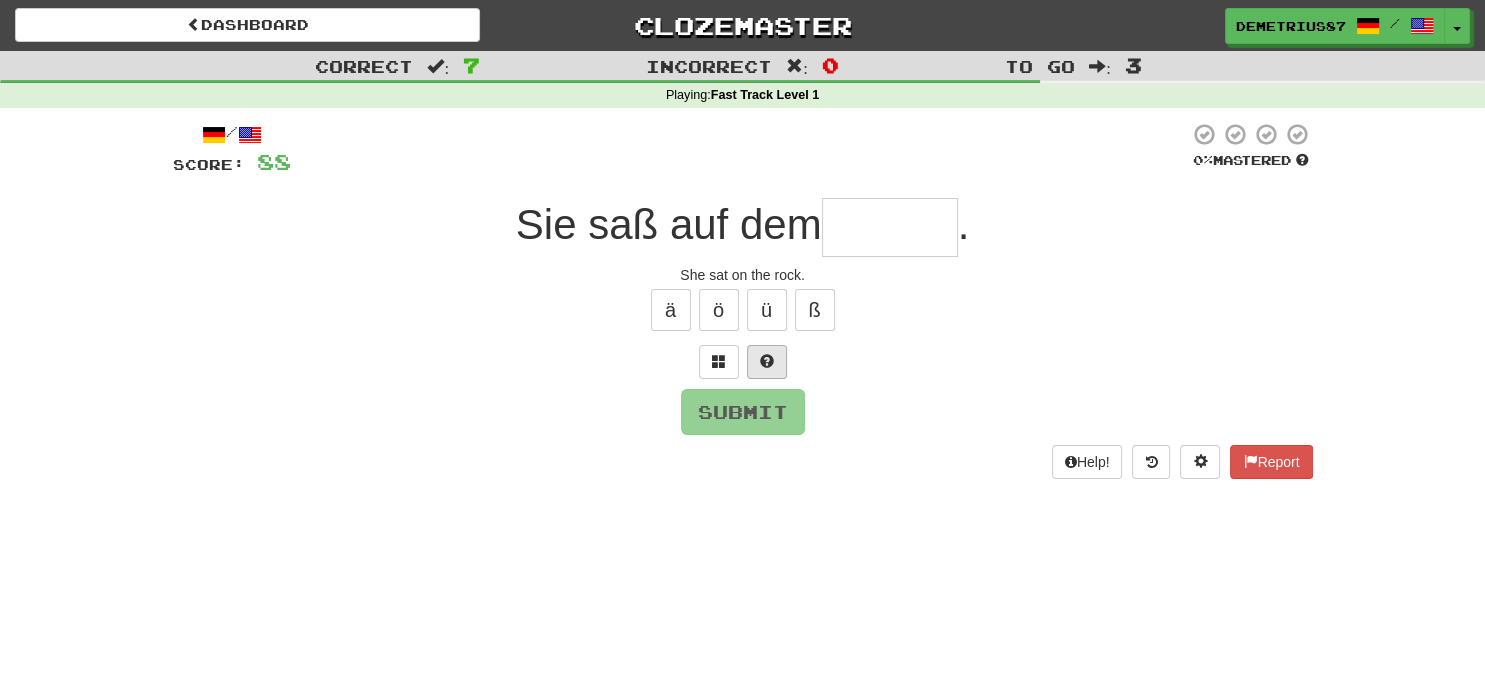 type on "*" 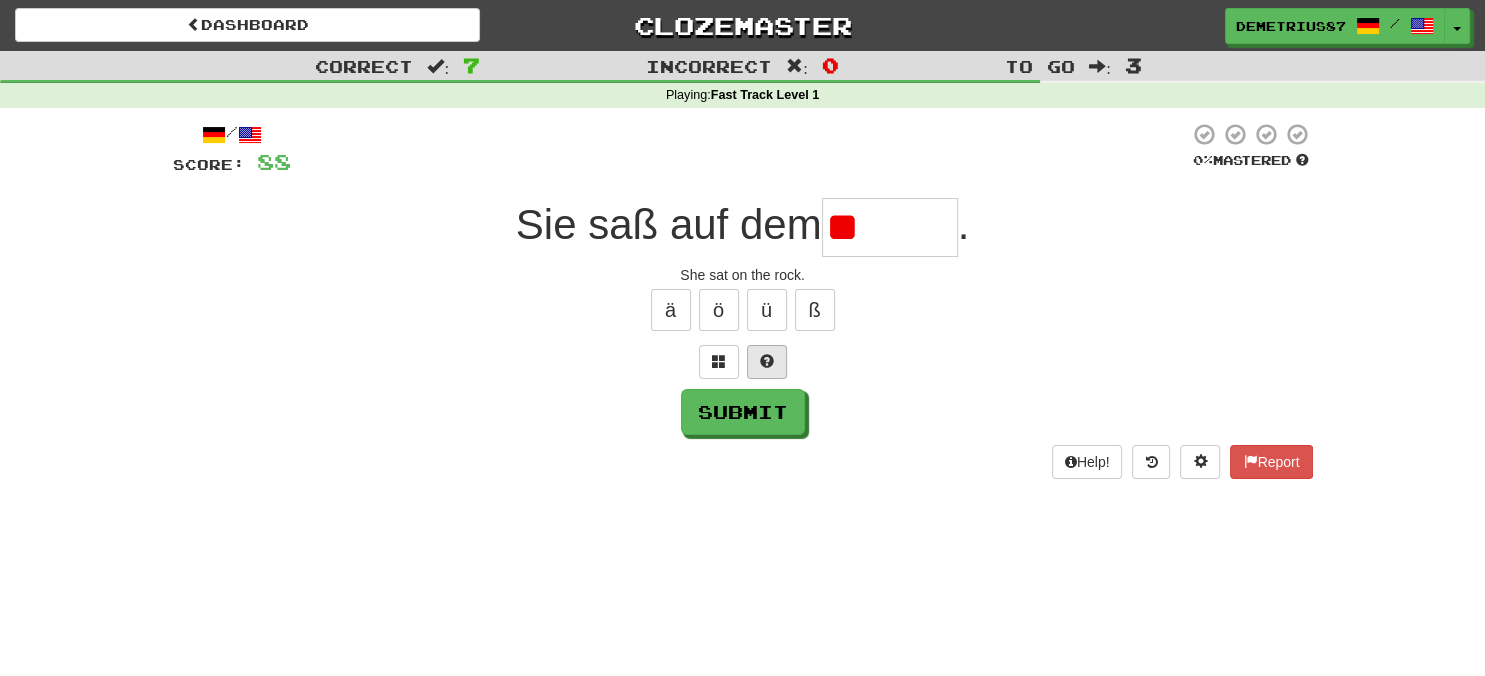 type on "*" 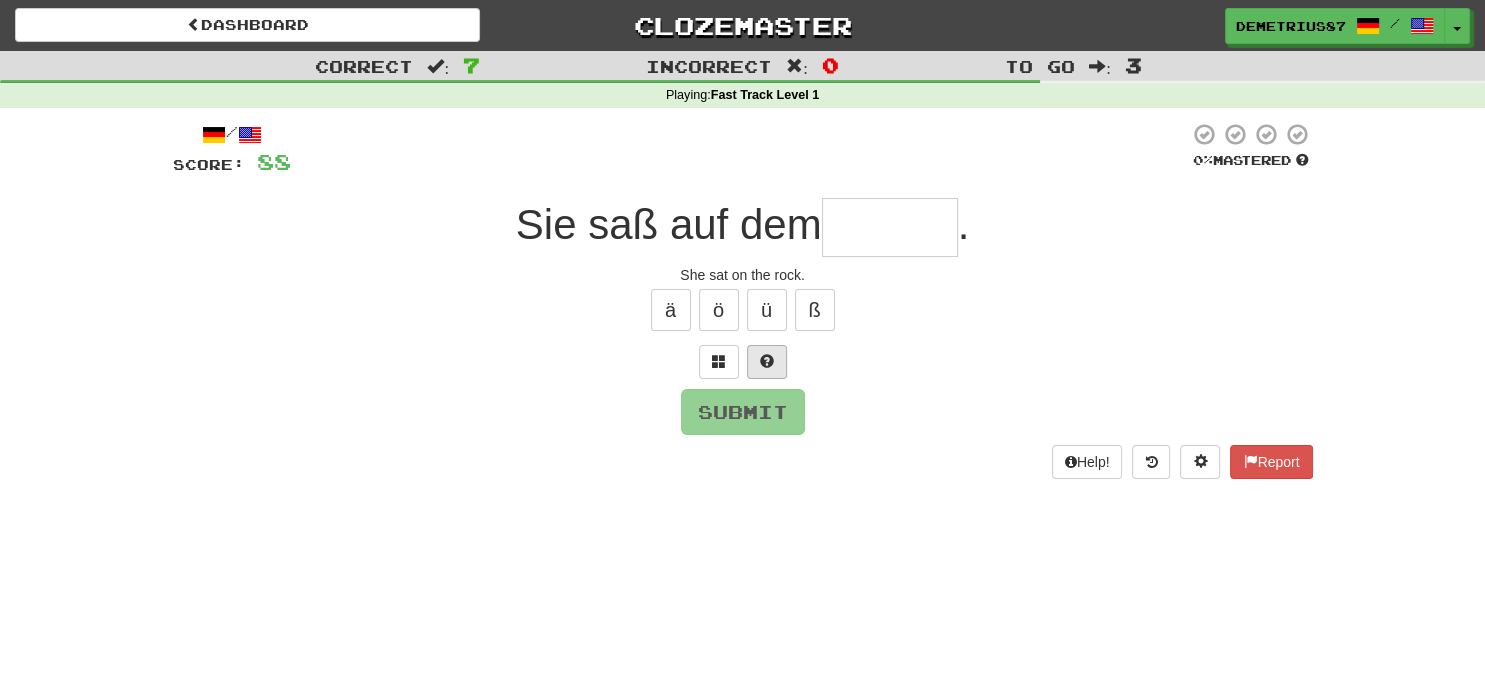 type on "*" 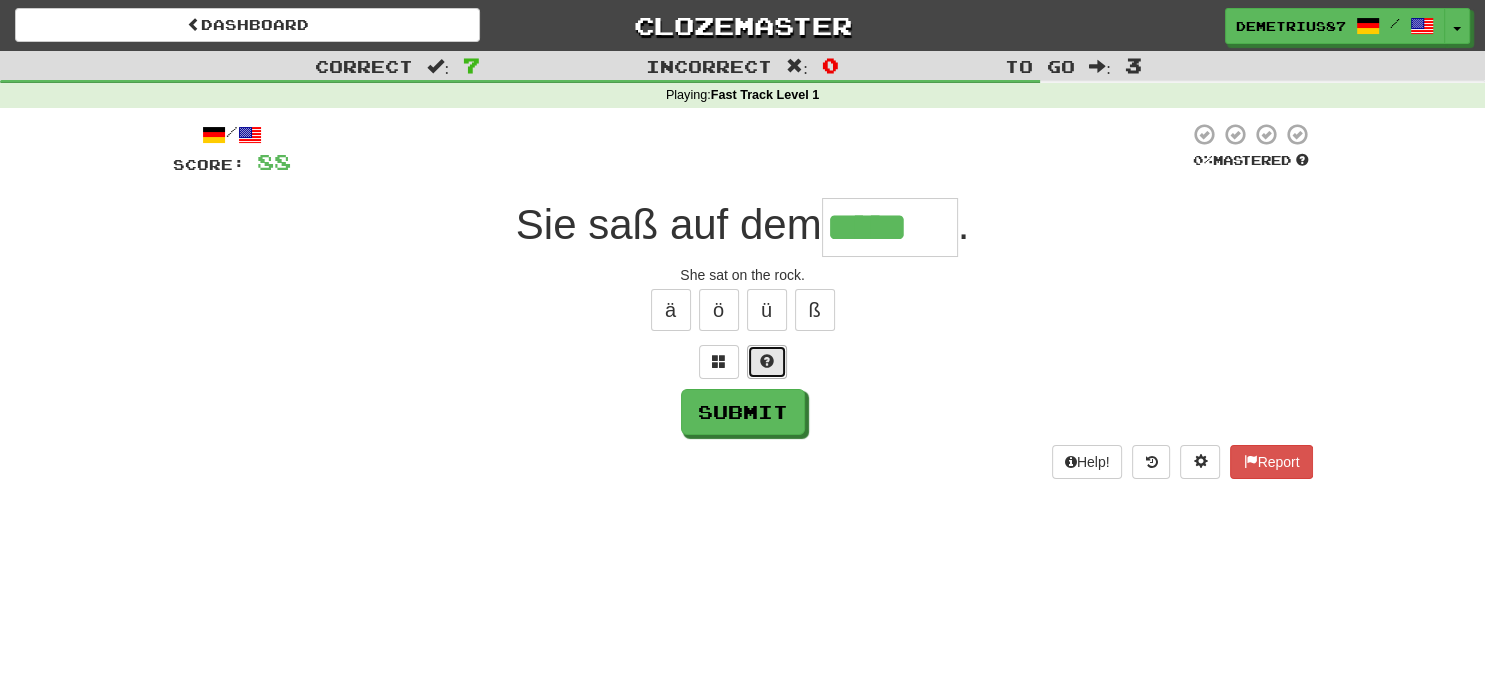 click at bounding box center [767, 362] 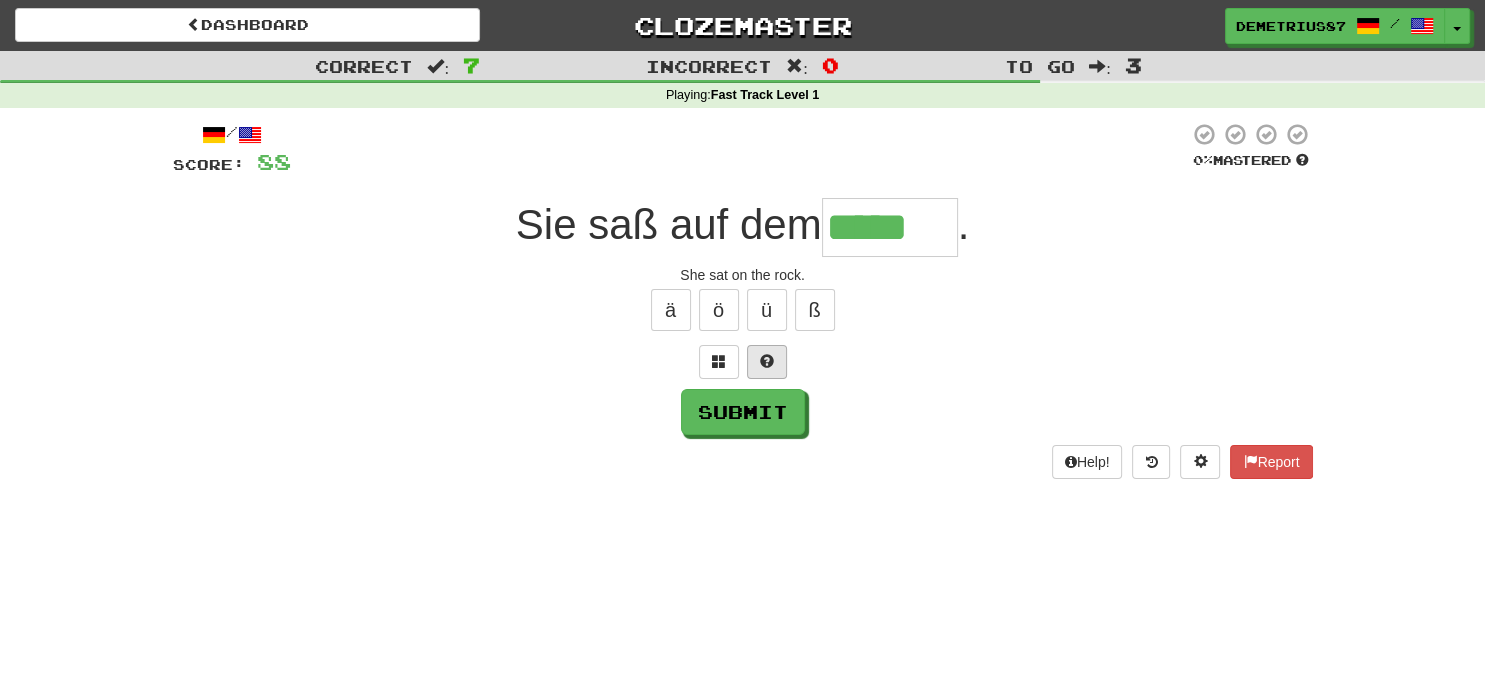 type on "******" 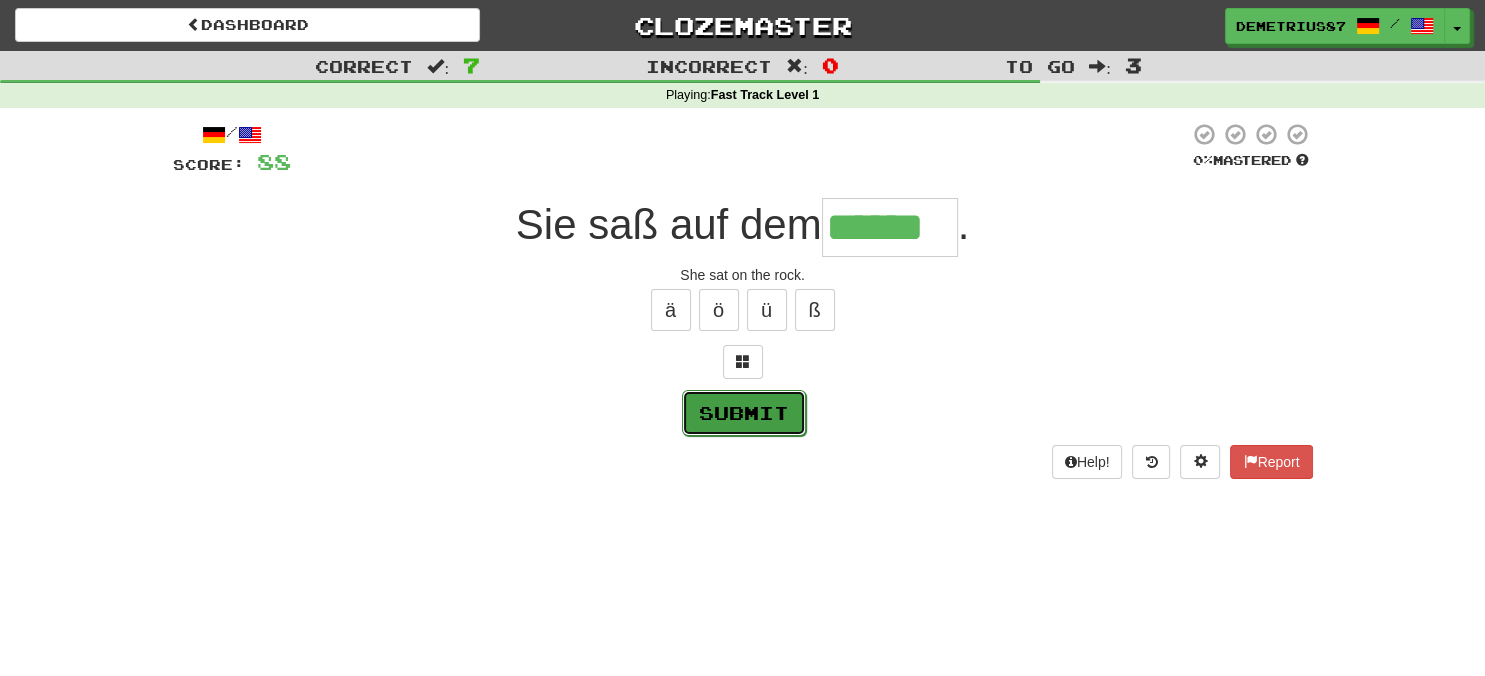 click on "Submit" at bounding box center (744, 413) 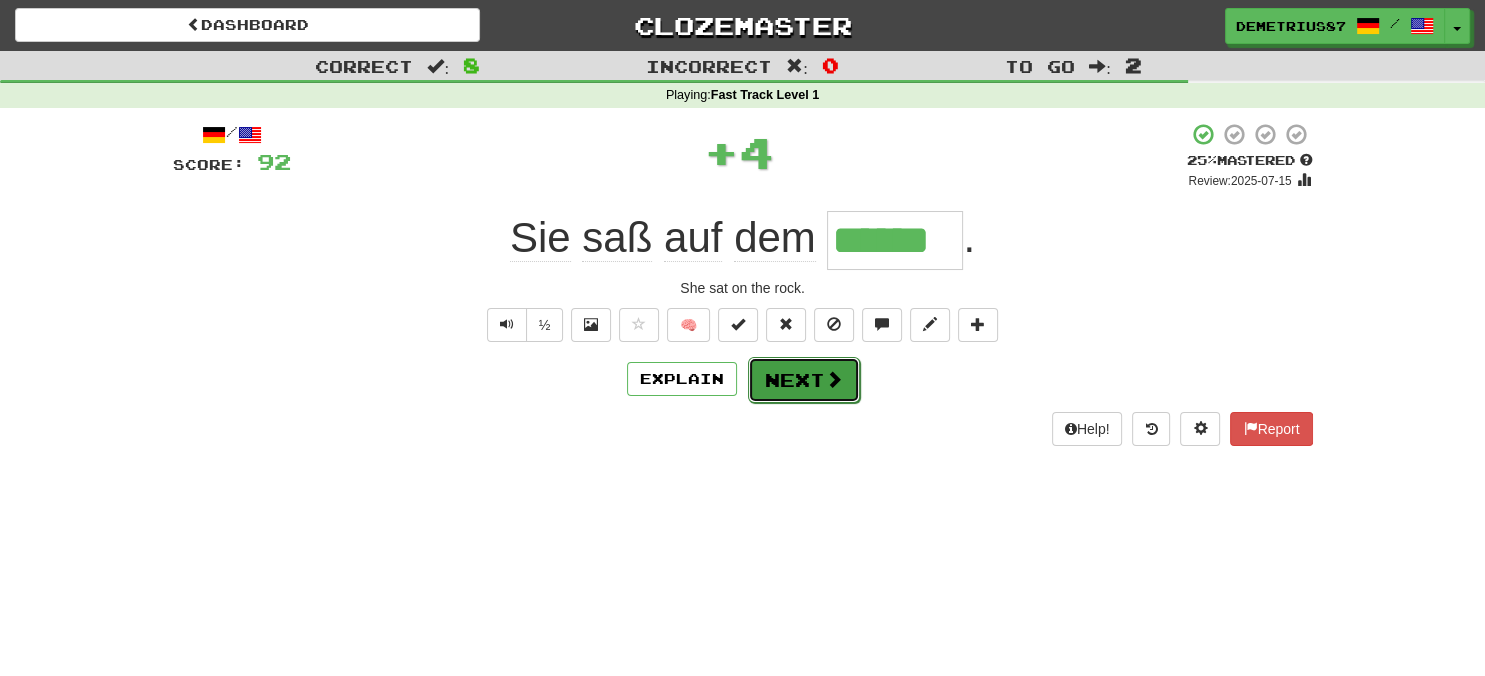 click on "Next" at bounding box center (804, 380) 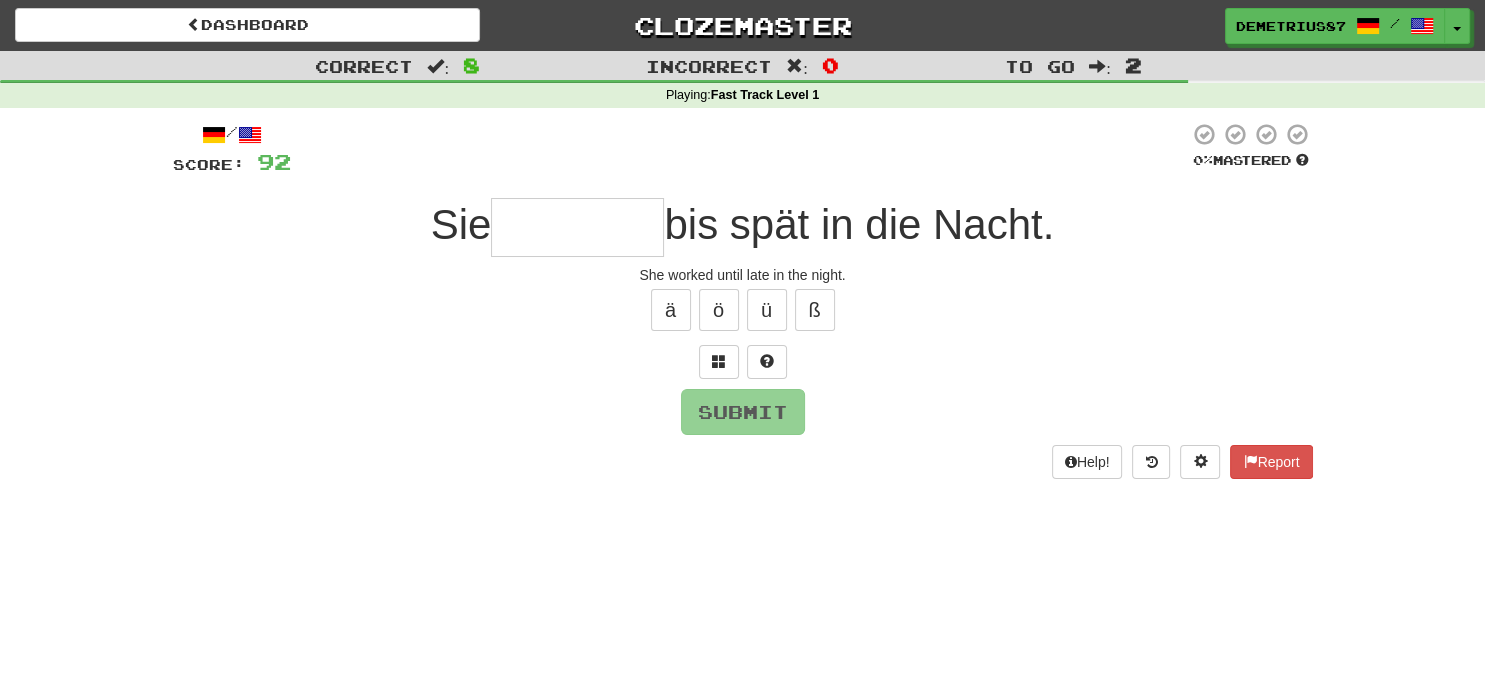 type on "*" 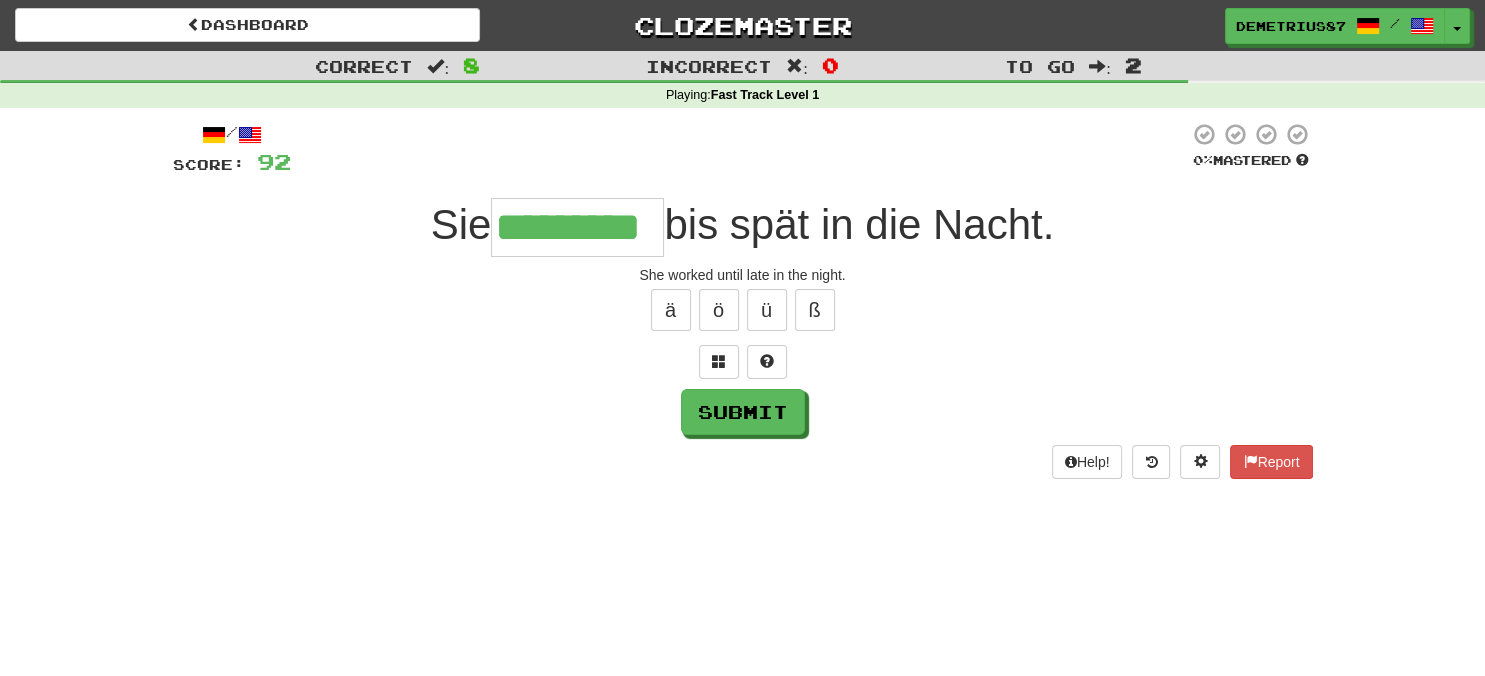 type on "*********" 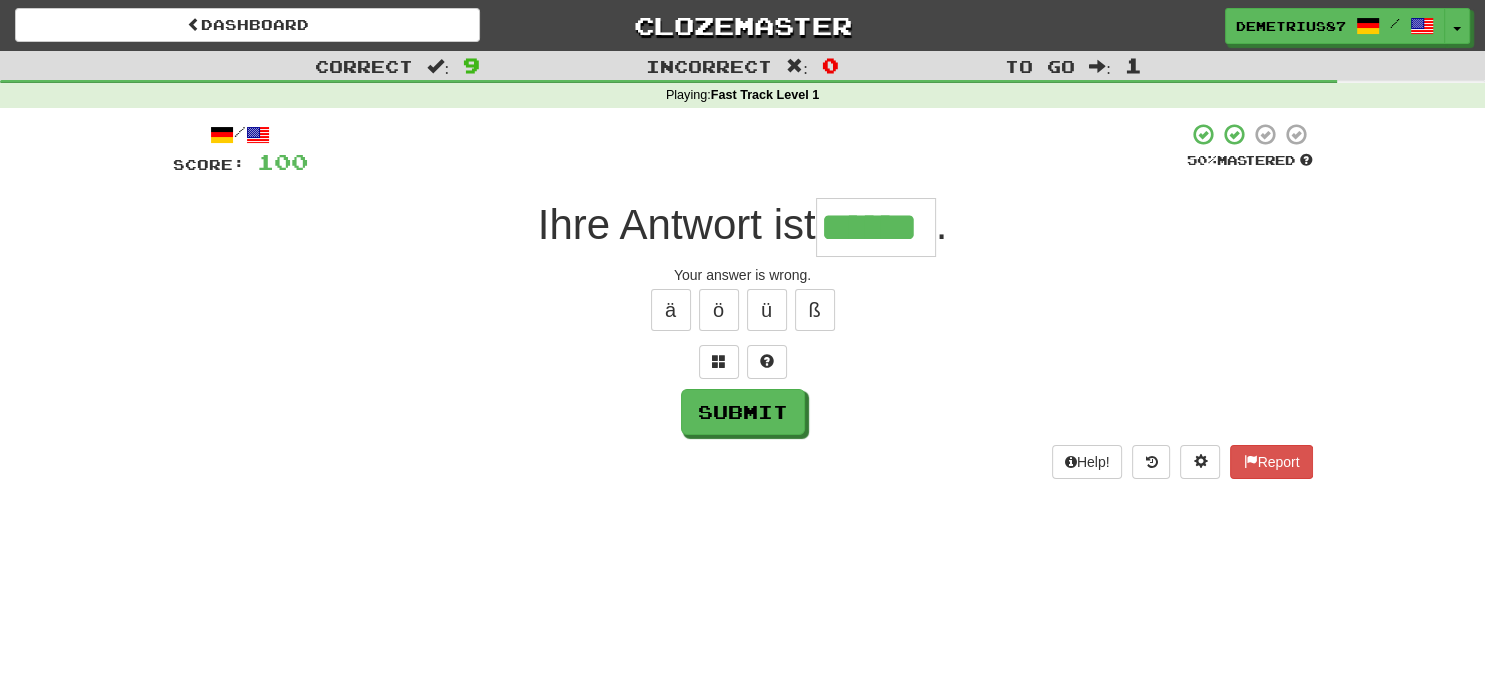 type on "******" 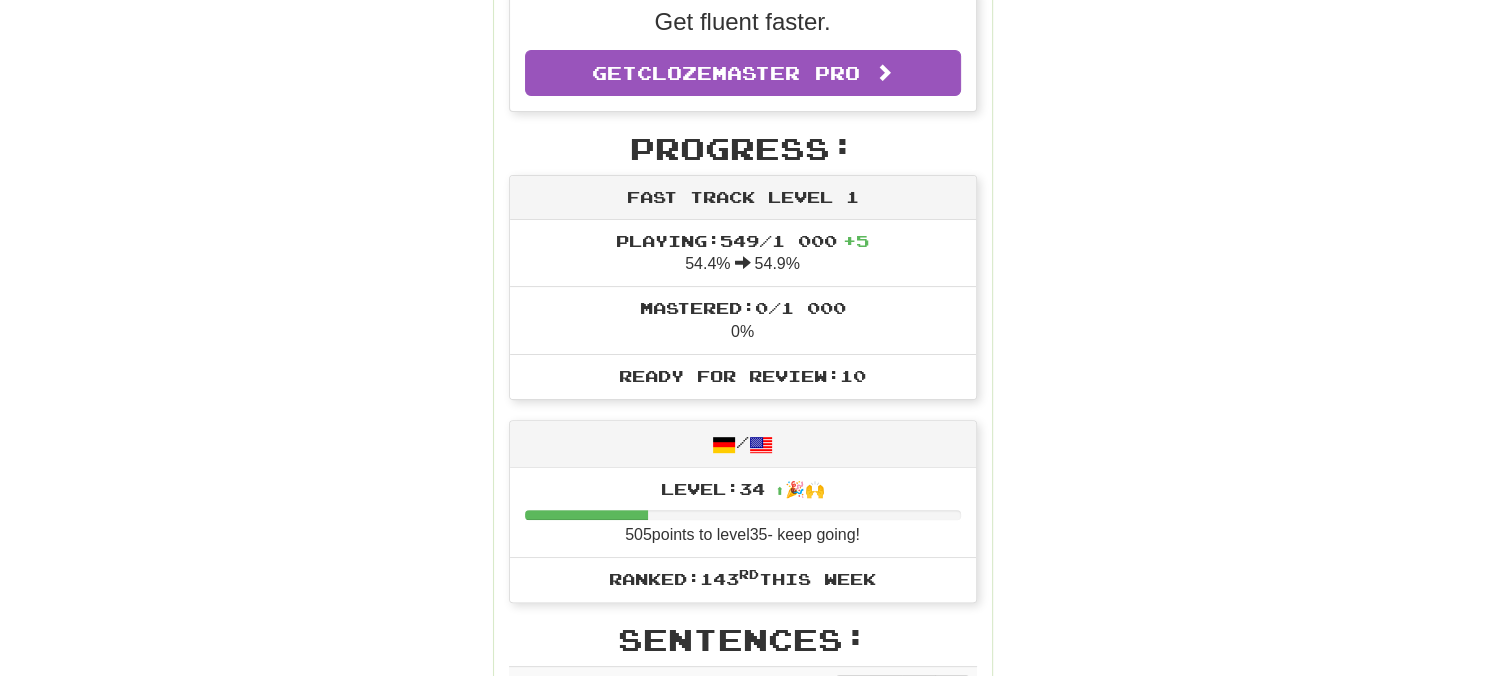 scroll, scrollTop: 950, scrollLeft: 0, axis: vertical 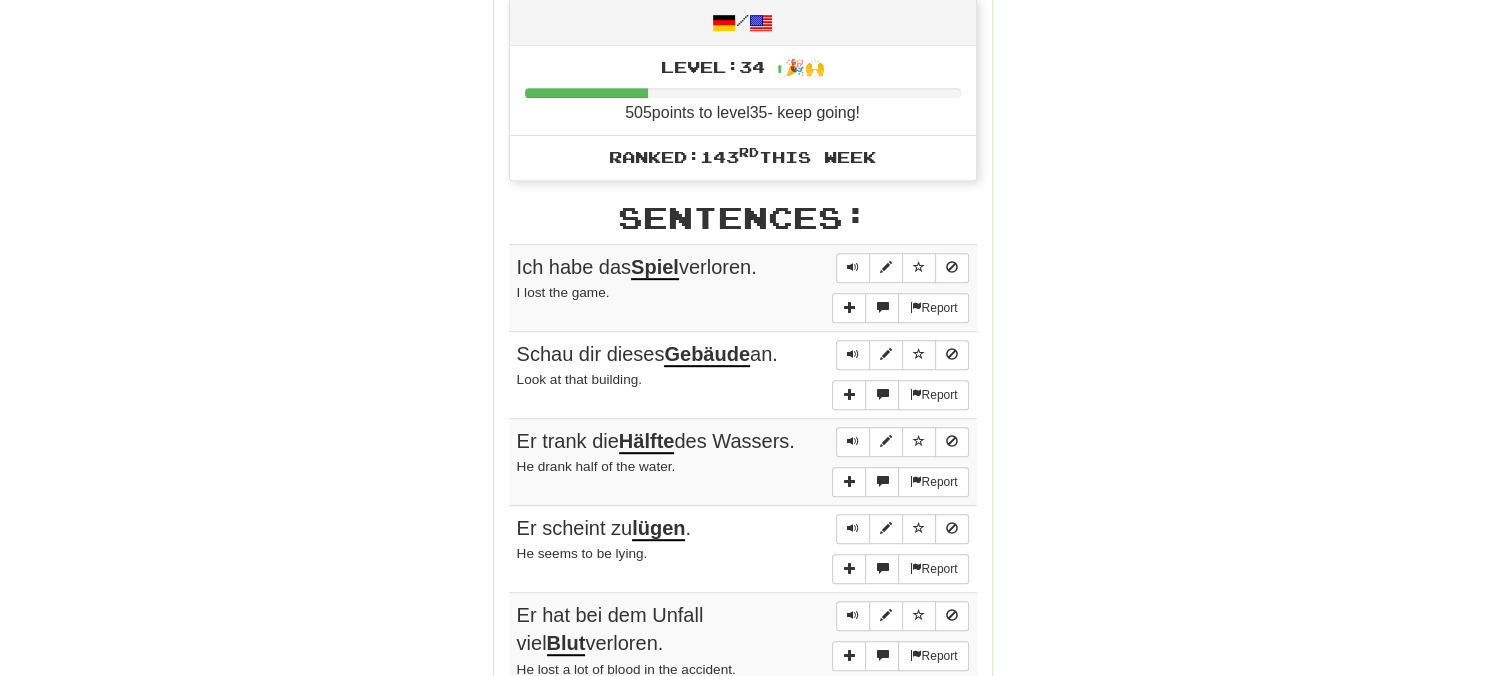click on "Report Ich habe das  Spiel  verloren. I lost the game.  Report" at bounding box center (743, 287) 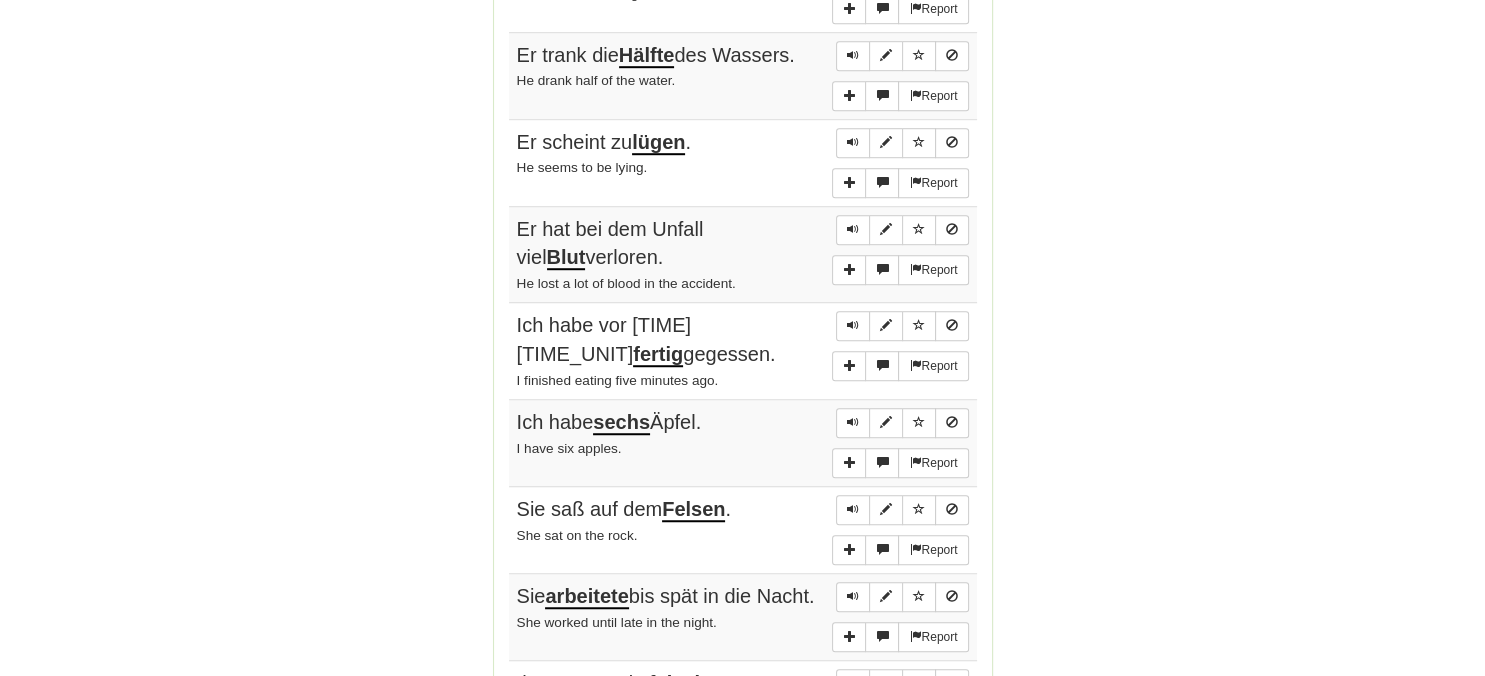 scroll, scrollTop: 1372, scrollLeft: 0, axis: vertical 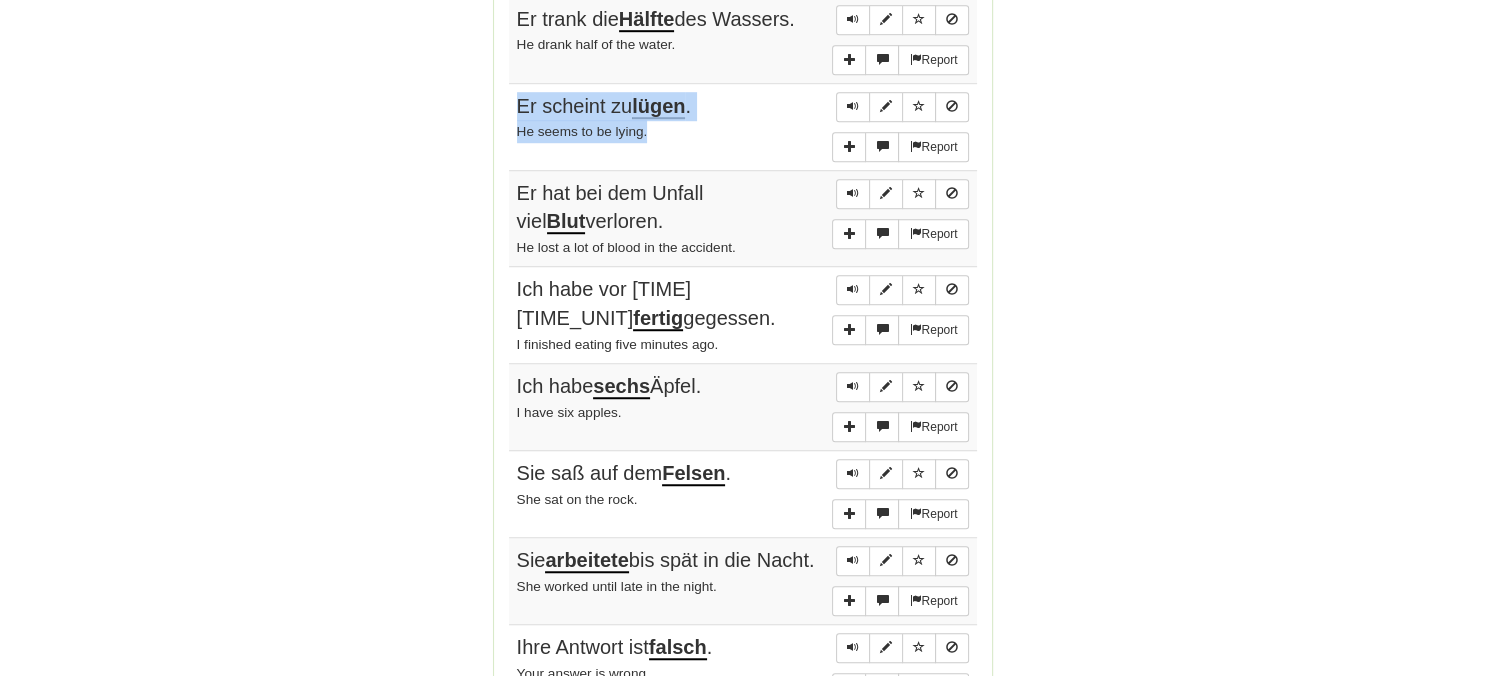 drag, startPoint x: 516, startPoint y: 93, endPoint x: 654, endPoint y: 120, distance: 140.6165 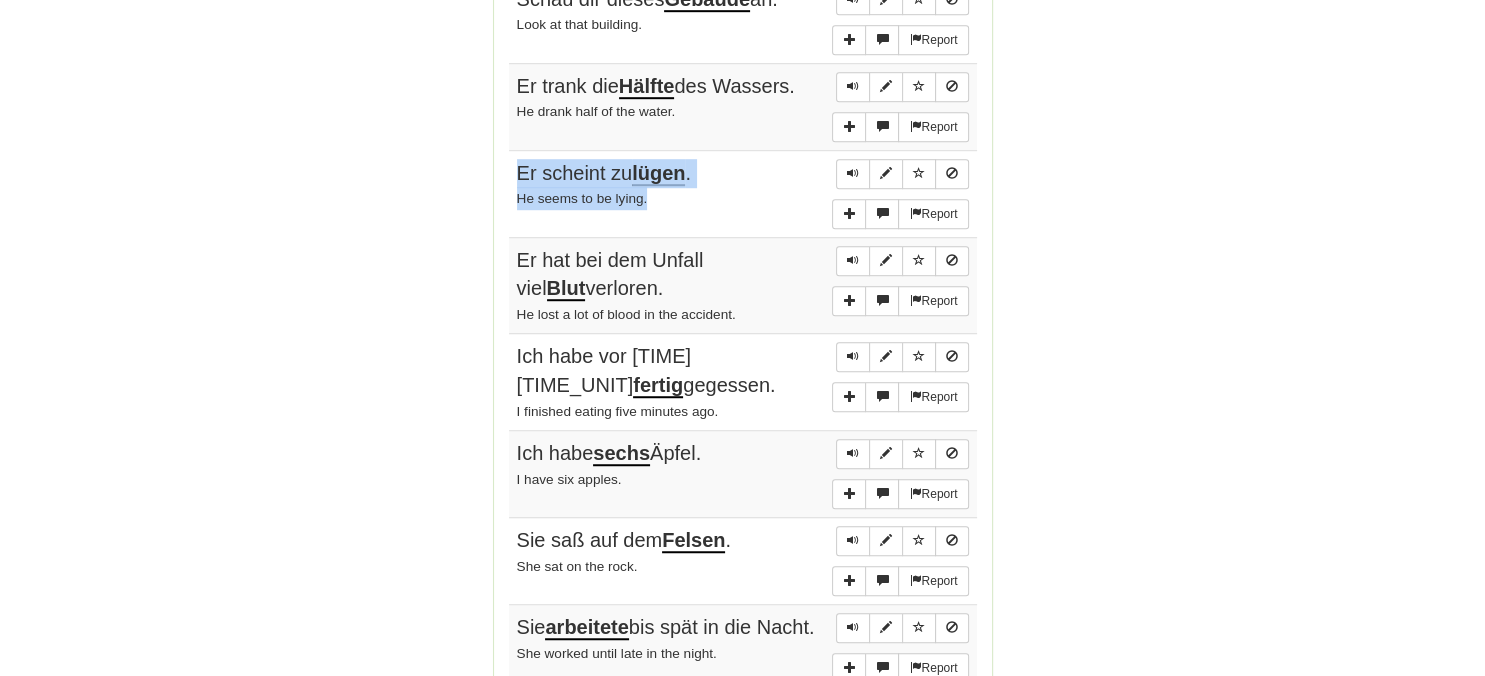 scroll, scrollTop: 1267, scrollLeft: 0, axis: vertical 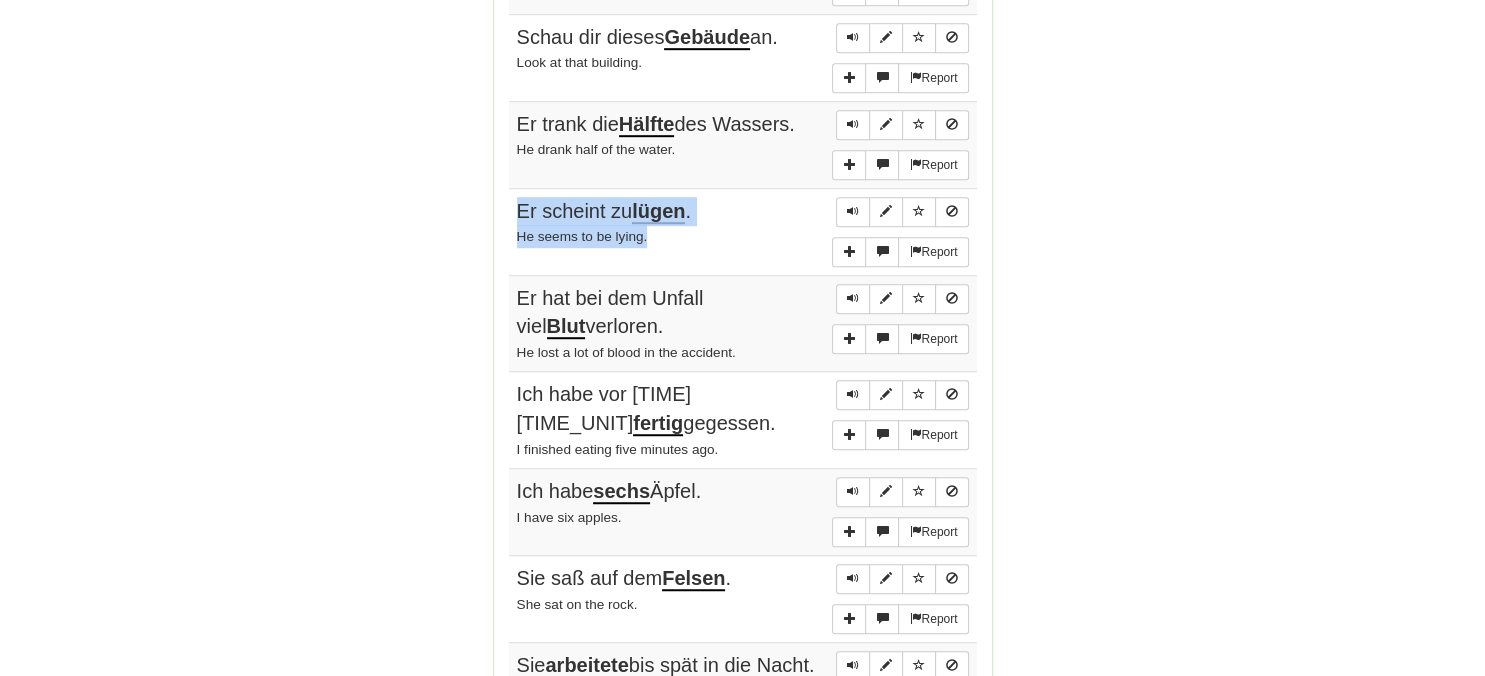 copy on "Er scheint zu  lügen . He seems to be lying.  Report" 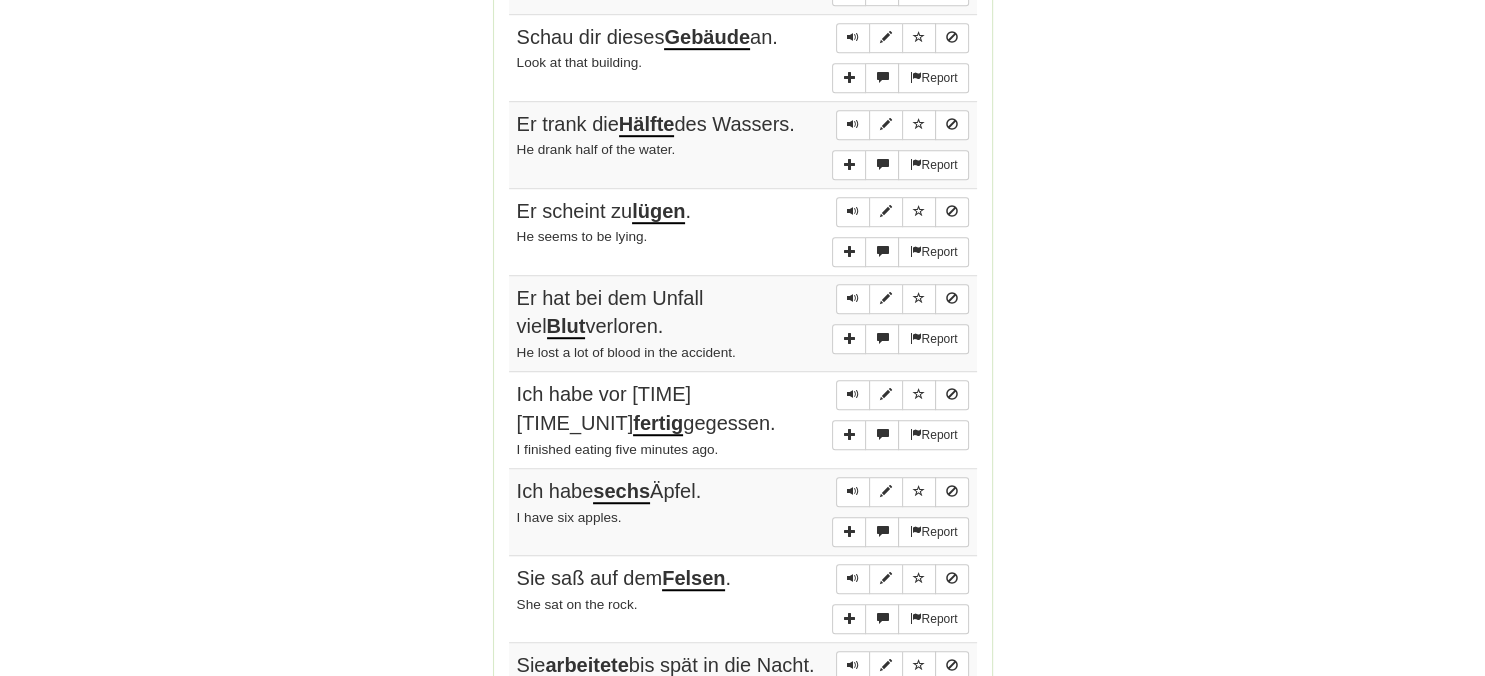 click on "Er hat bei dem Unfall viel  Blut  verloren. He lost a lot of blood in the accident.  Report" at bounding box center (610, 313) 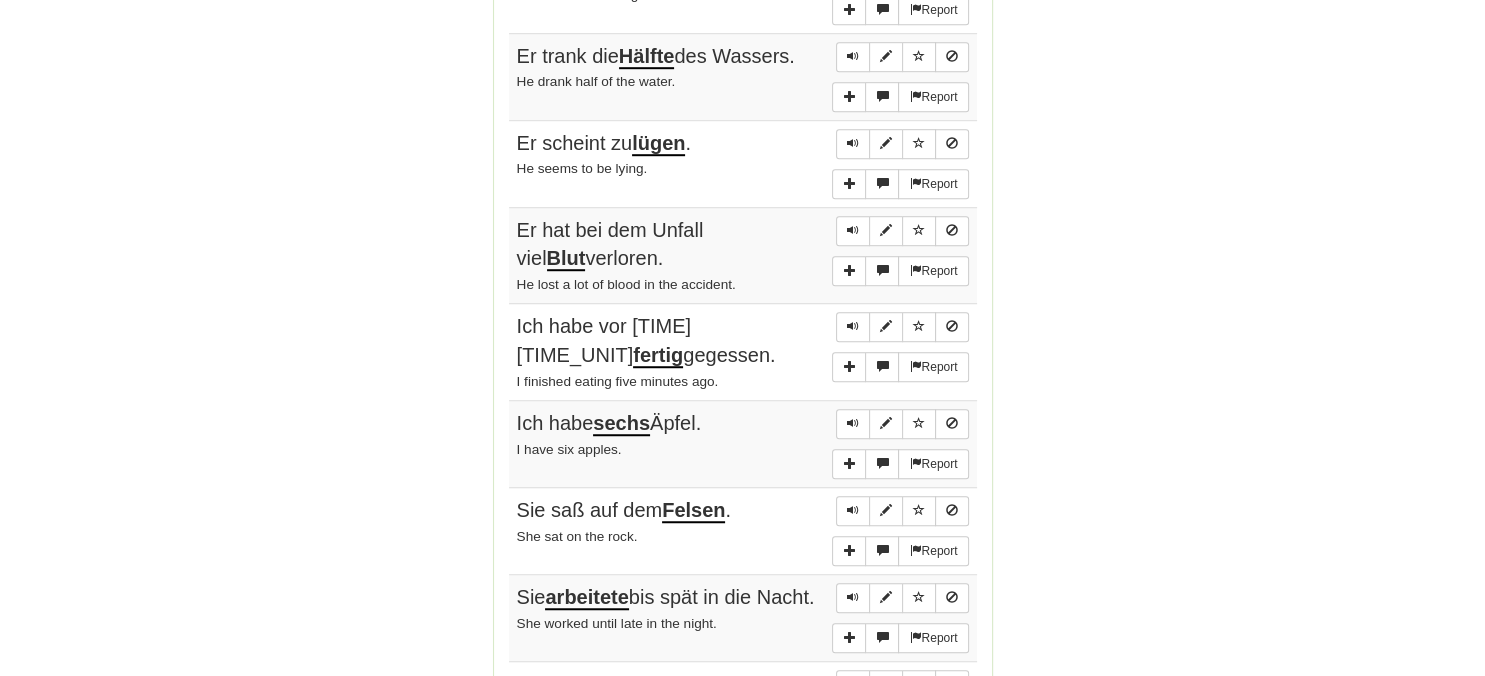 scroll, scrollTop: 1372, scrollLeft: 0, axis: vertical 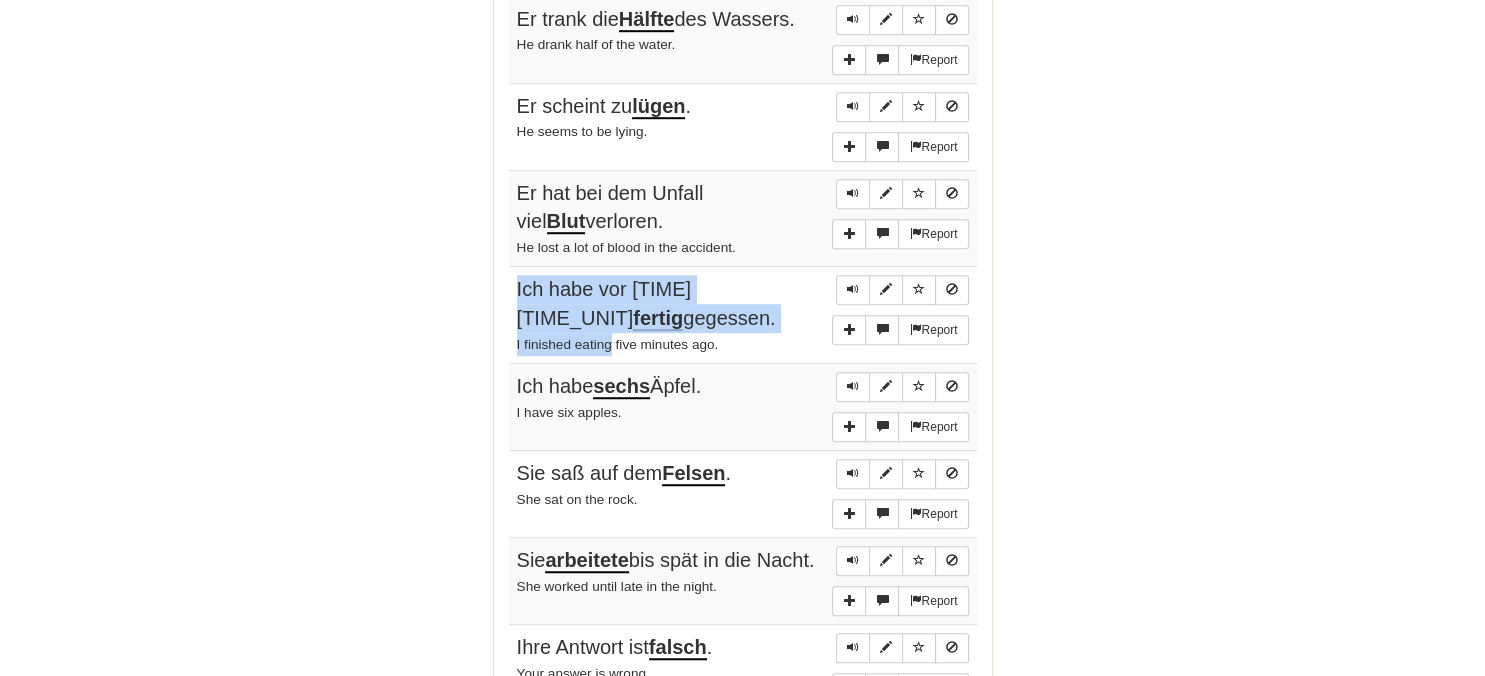 drag, startPoint x: 517, startPoint y: 282, endPoint x: 611, endPoint y: 324, distance: 102.9563 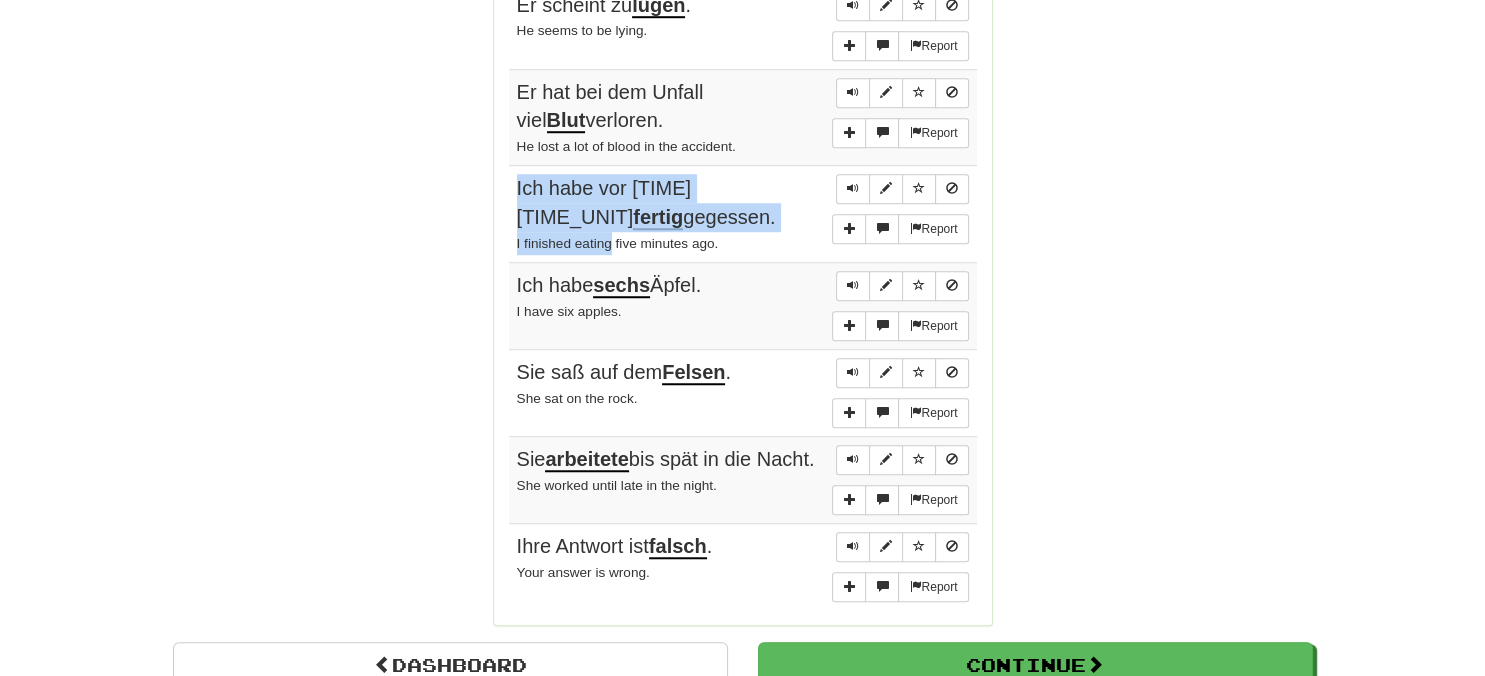 scroll, scrollTop: 1584, scrollLeft: 0, axis: vertical 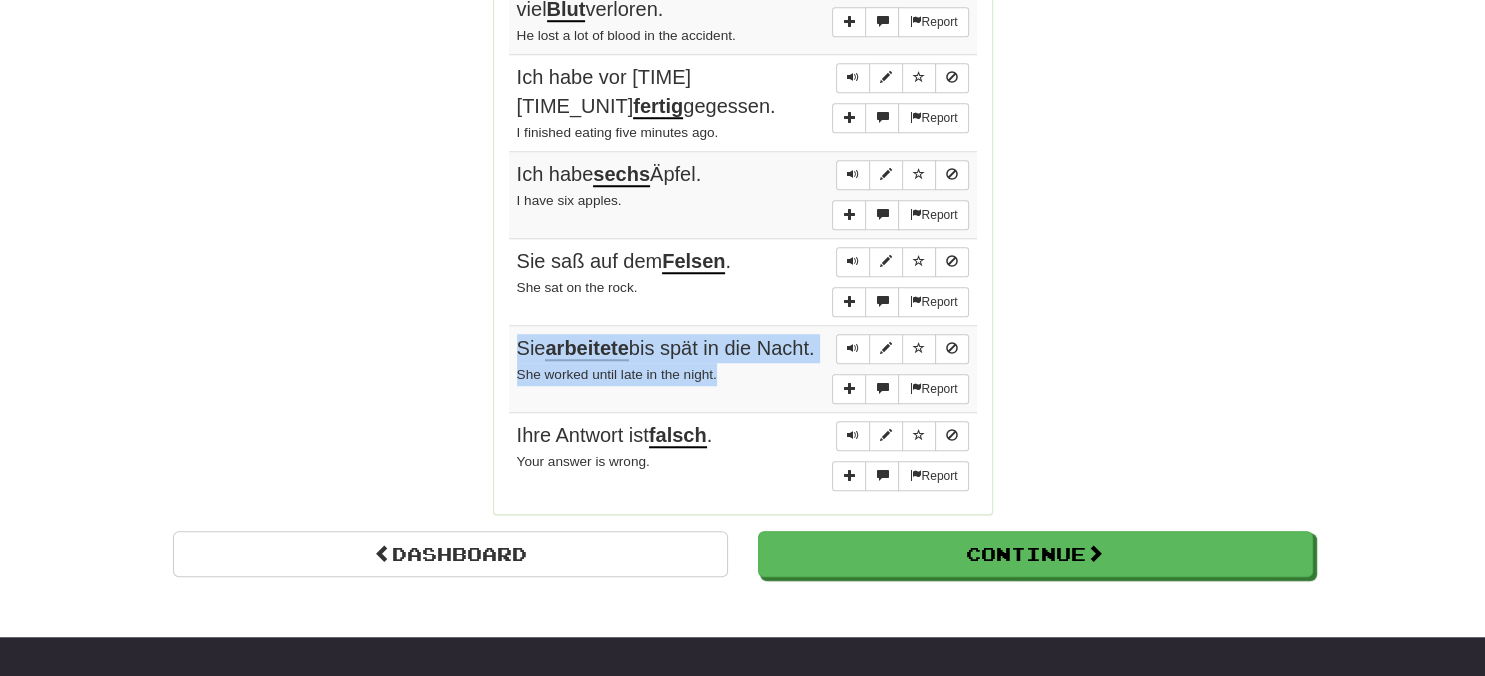 drag, startPoint x: 517, startPoint y: 247, endPoint x: 722, endPoint y: 388, distance: 248.80916 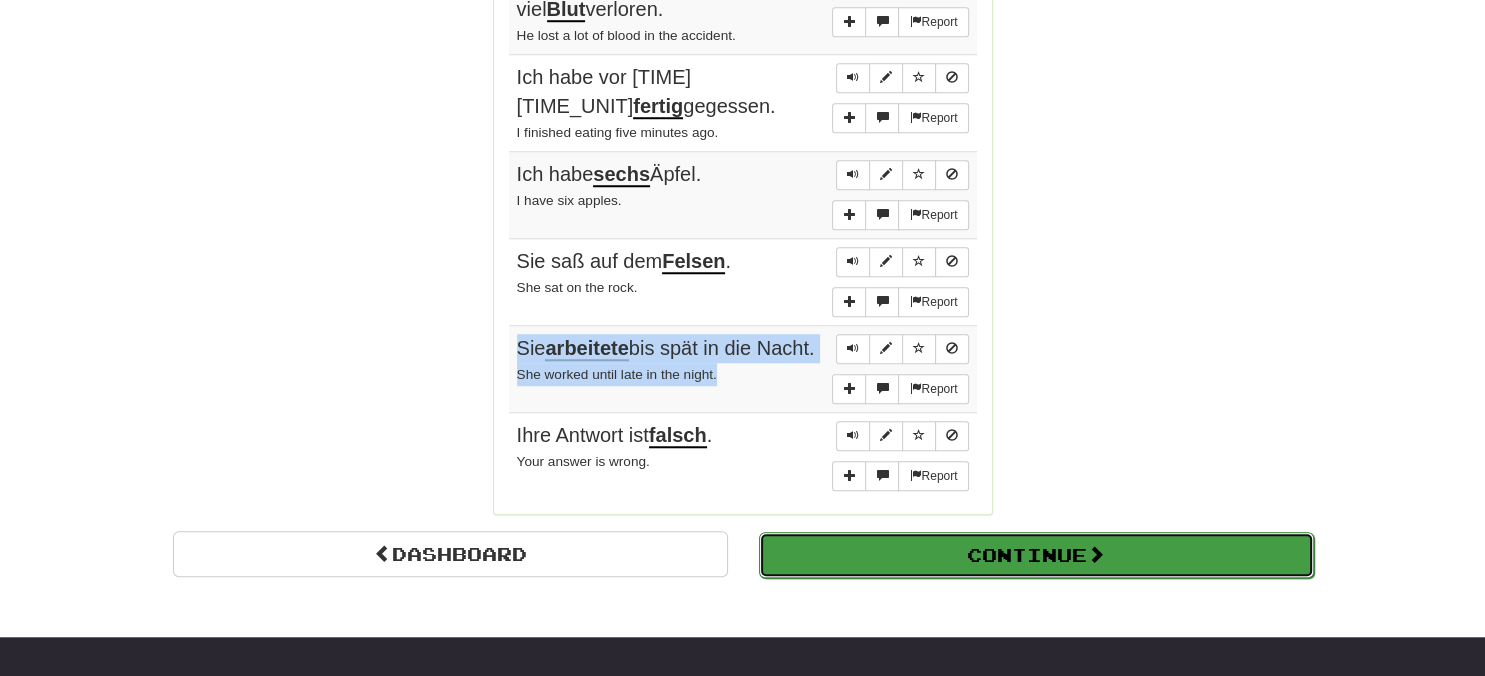 click on "Continue" at bounding box center (1036, 555) 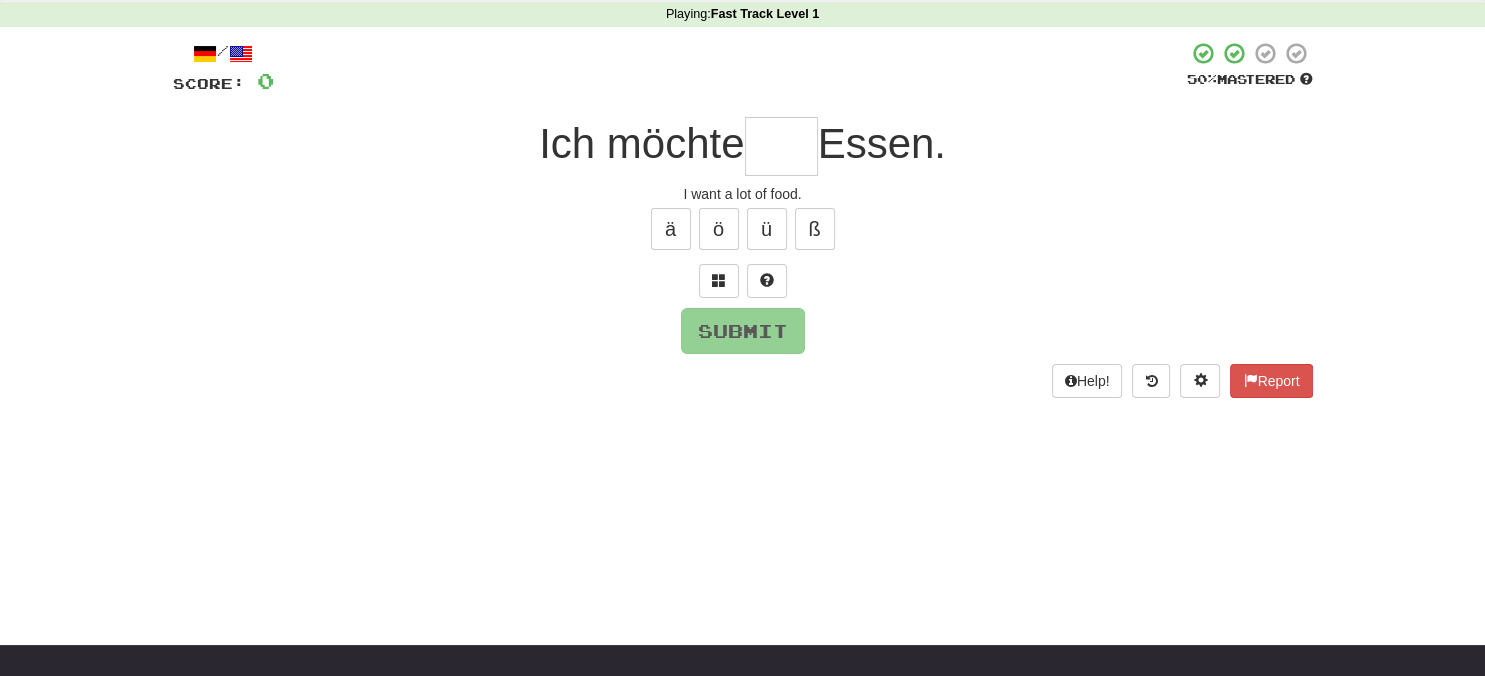 scroll, scrollTop: 0, scrollLeft: 0, axis: both 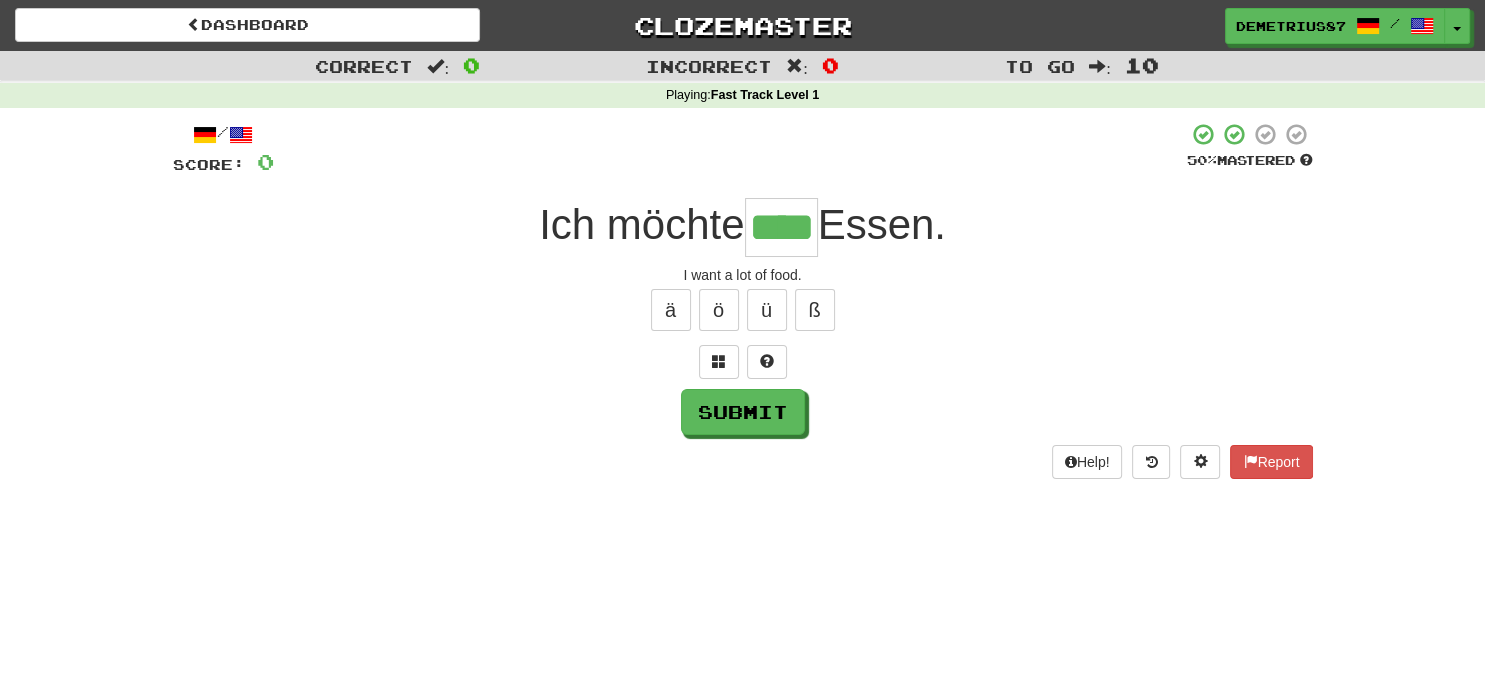 type on "****" 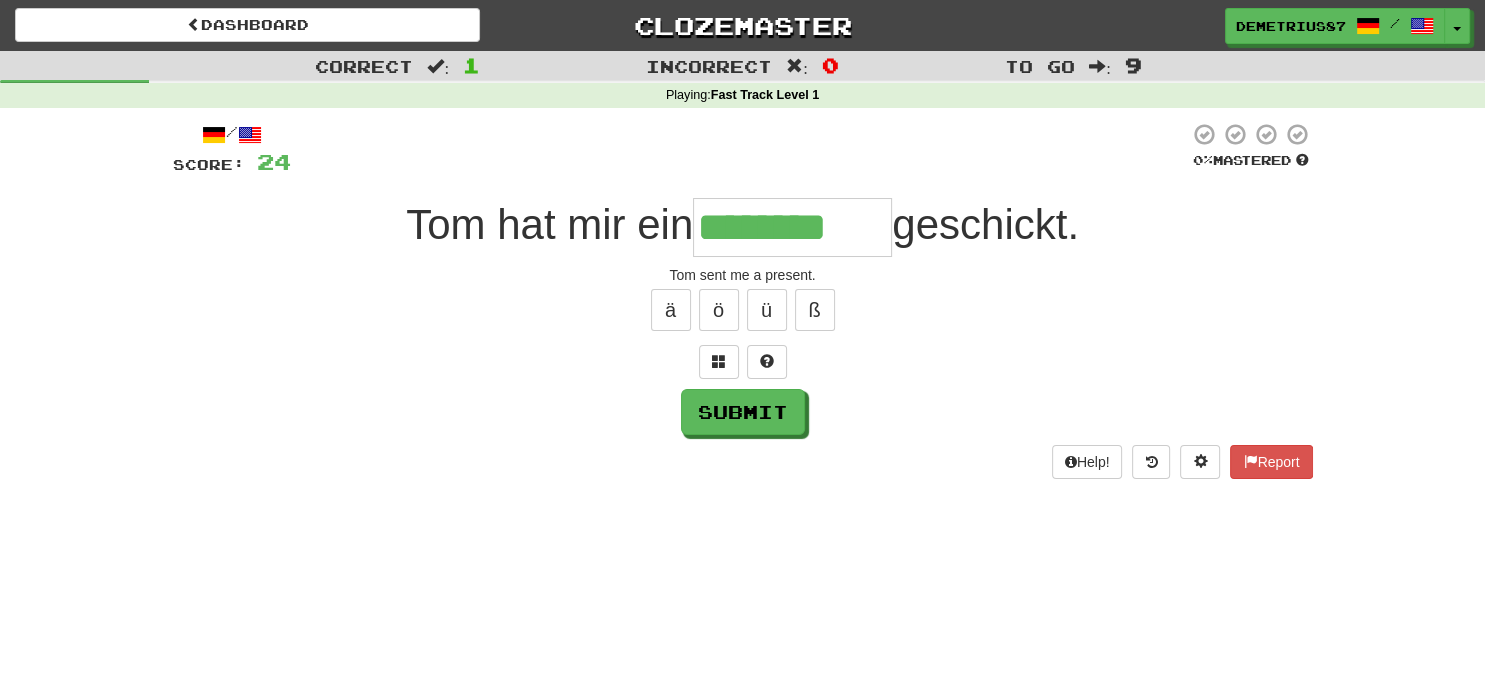 type on "********" 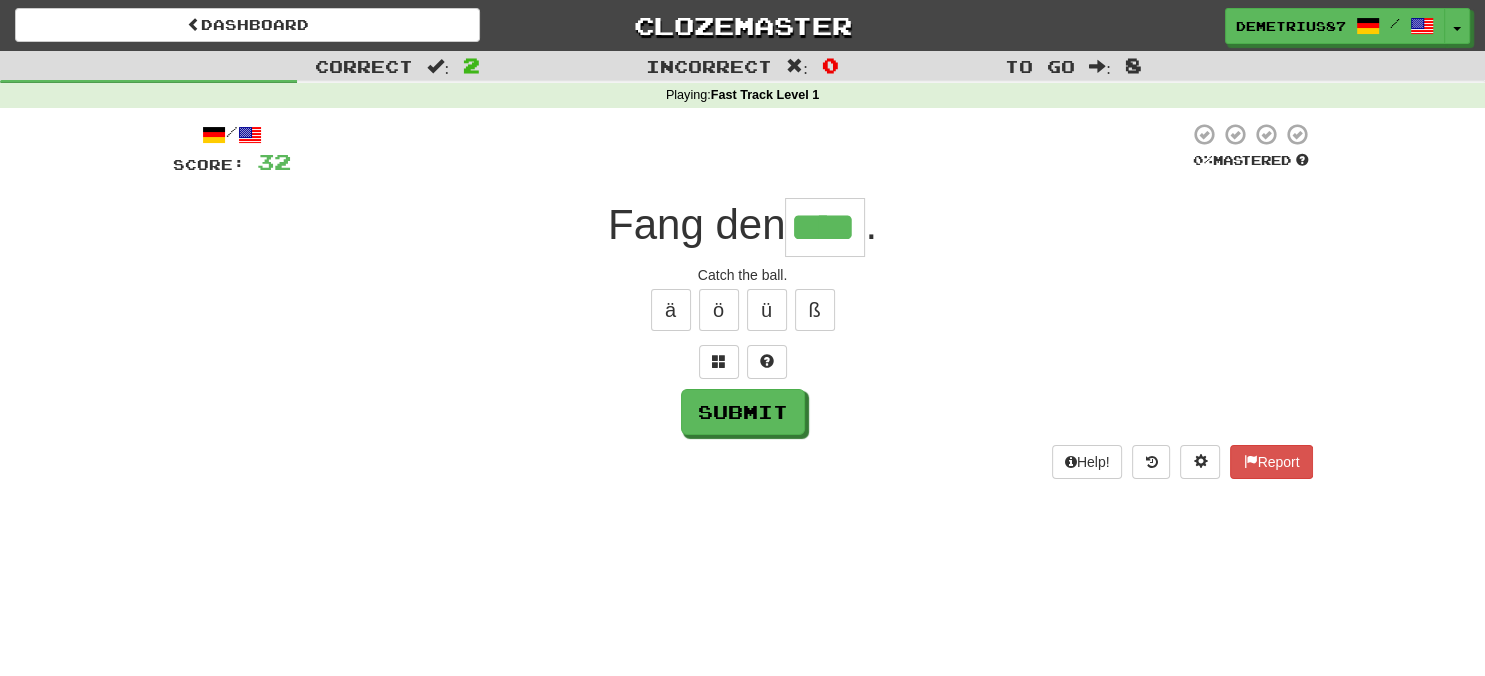 type on "****" 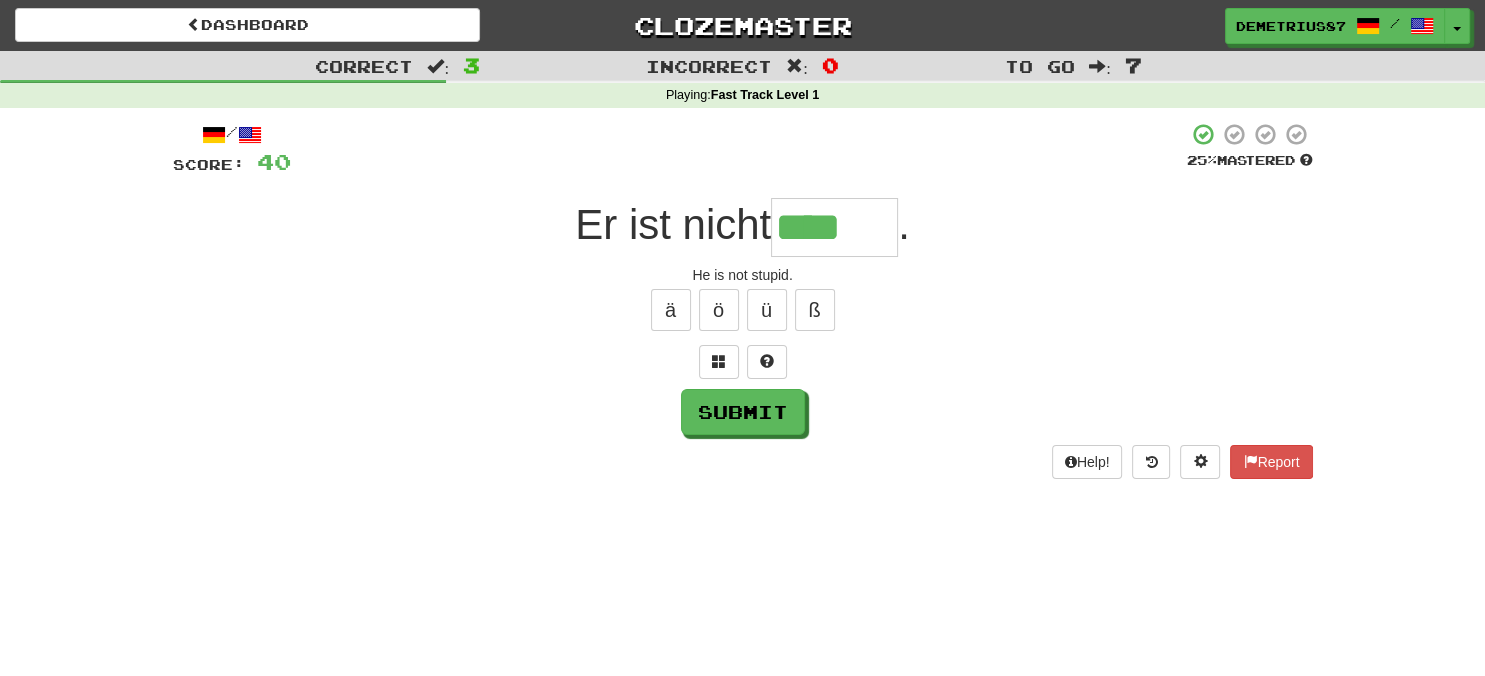 type on "****" 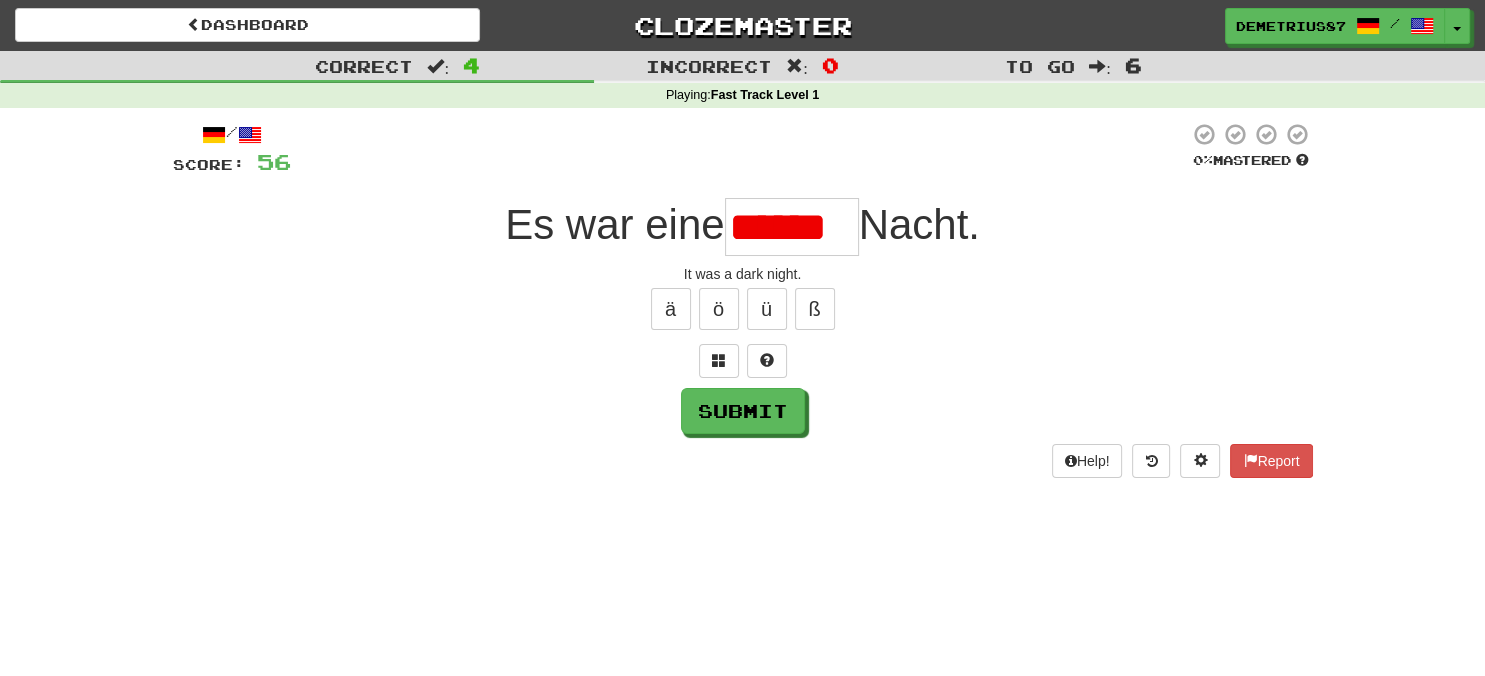 scroll, scrollTop: 0, scrollLeft: 0, axis: both 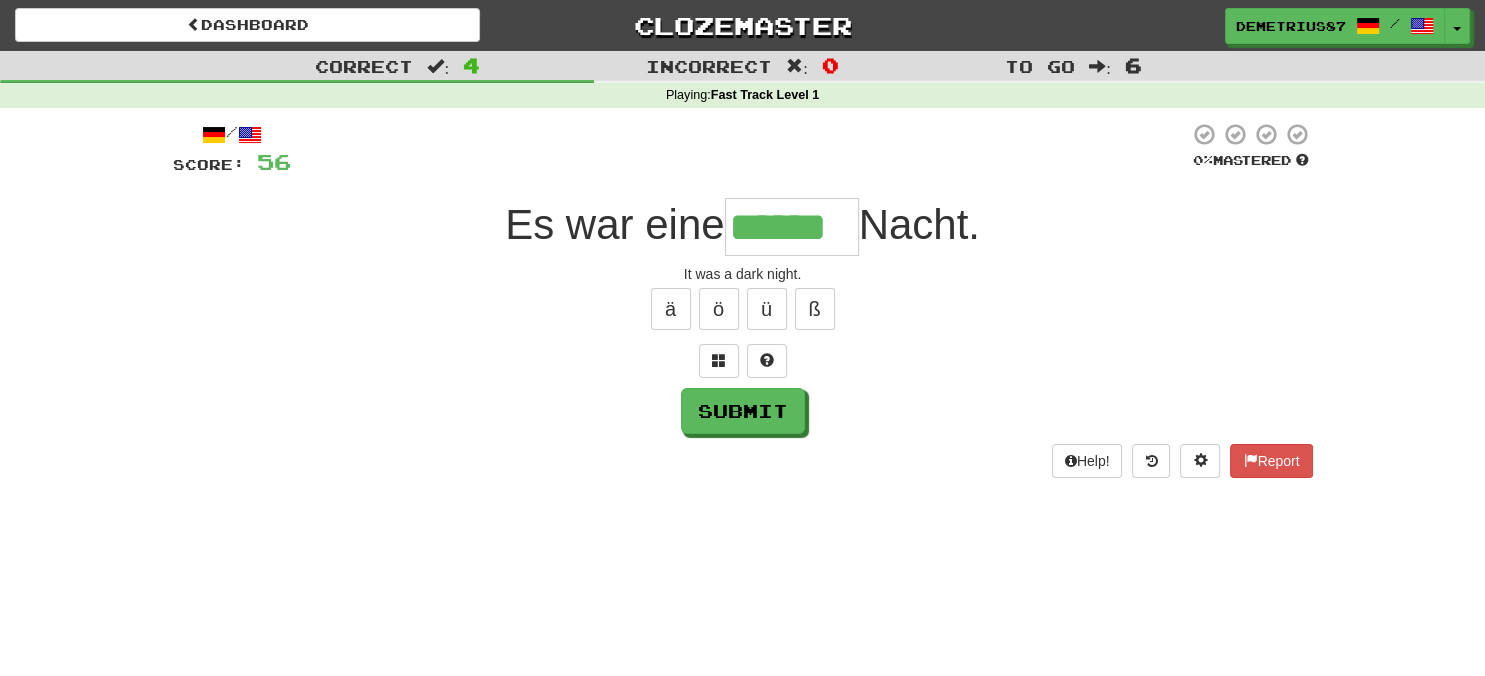 type on "******" 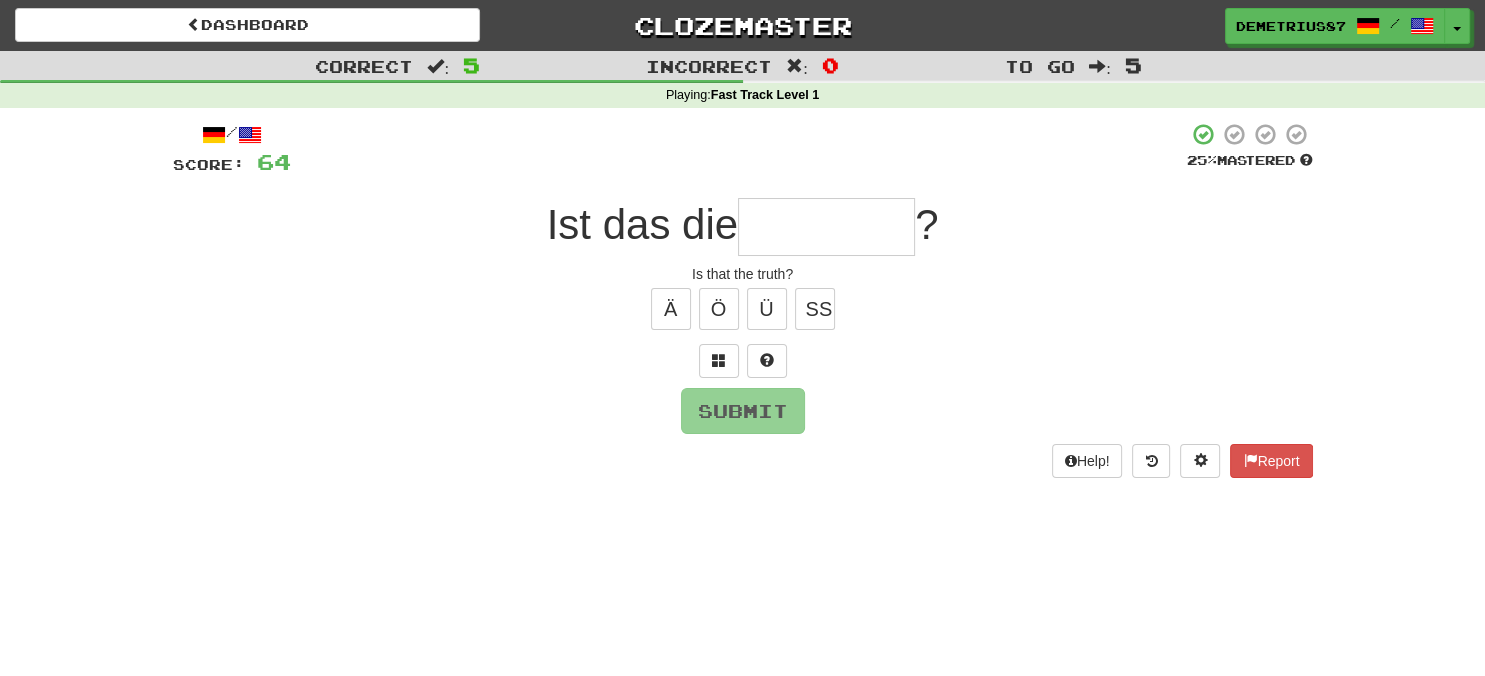 type on "*" 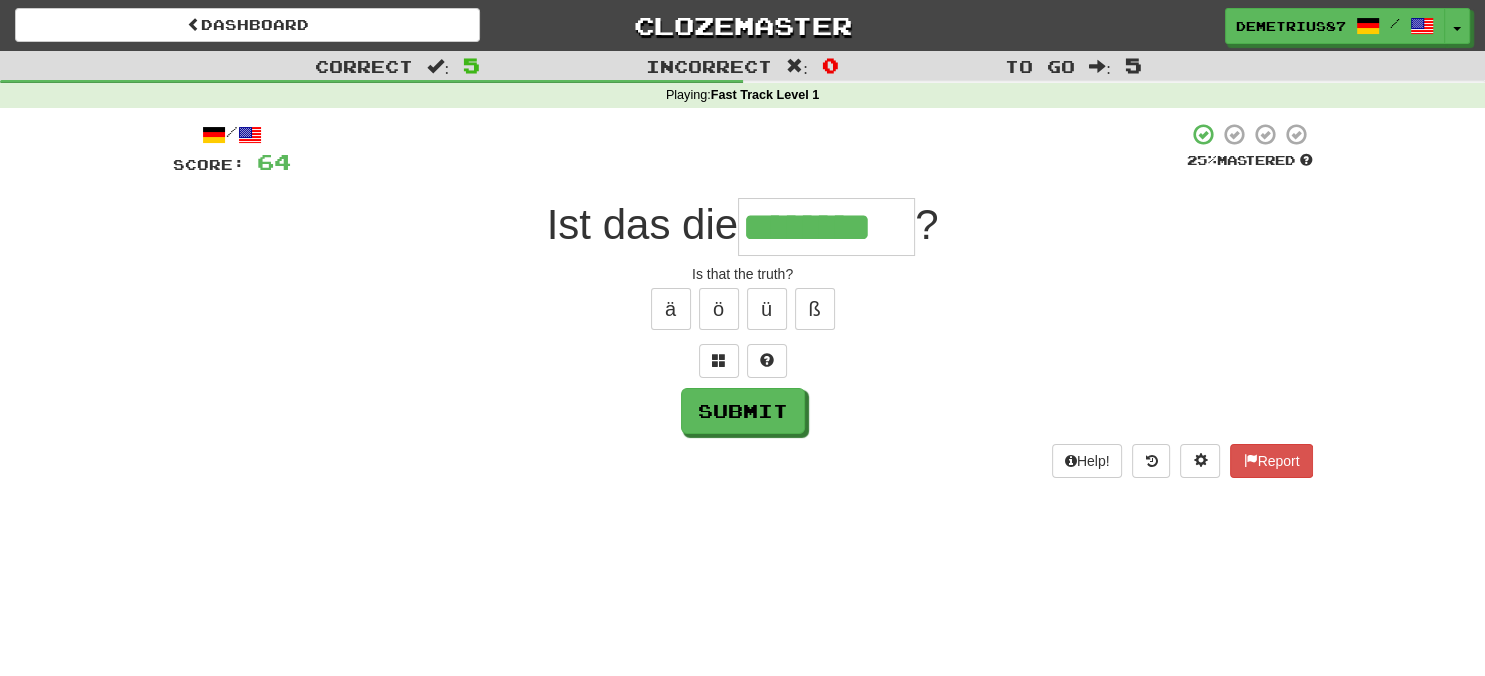 type on "********" 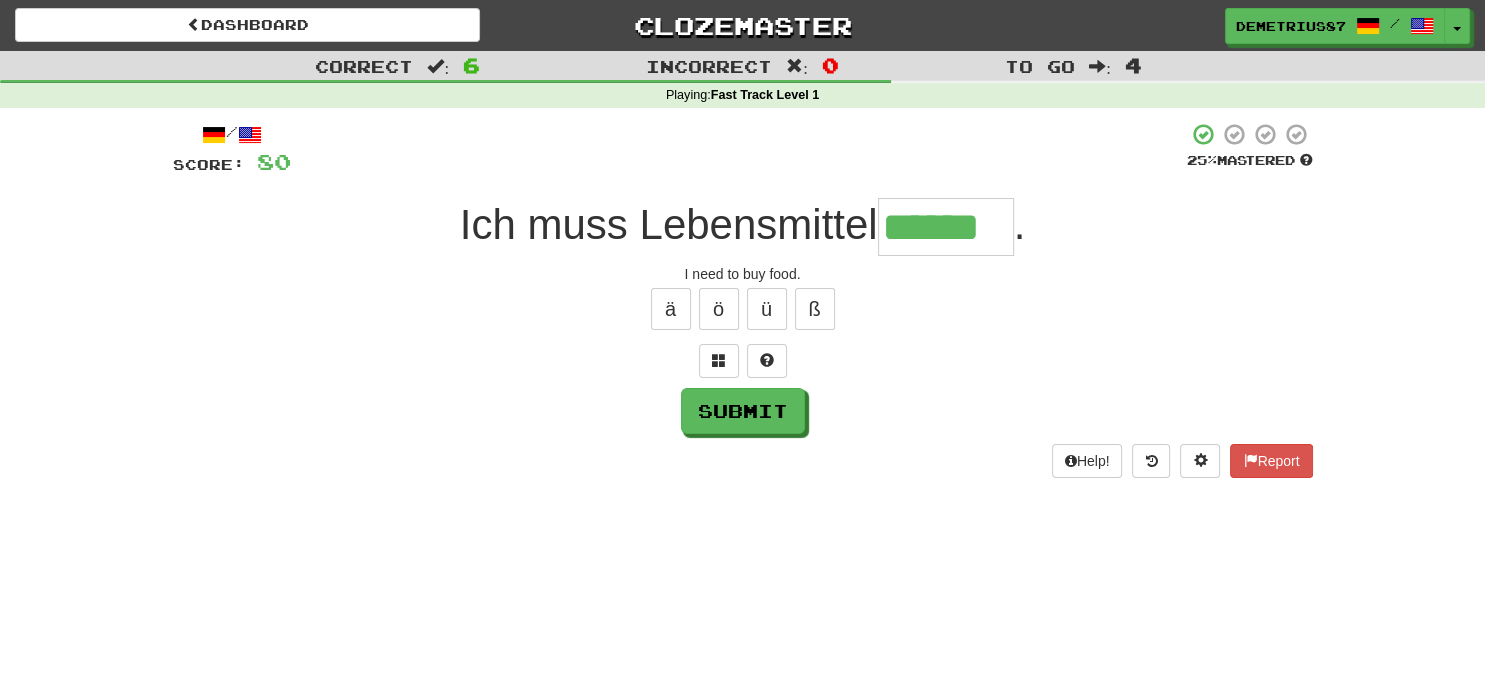 type on "******" 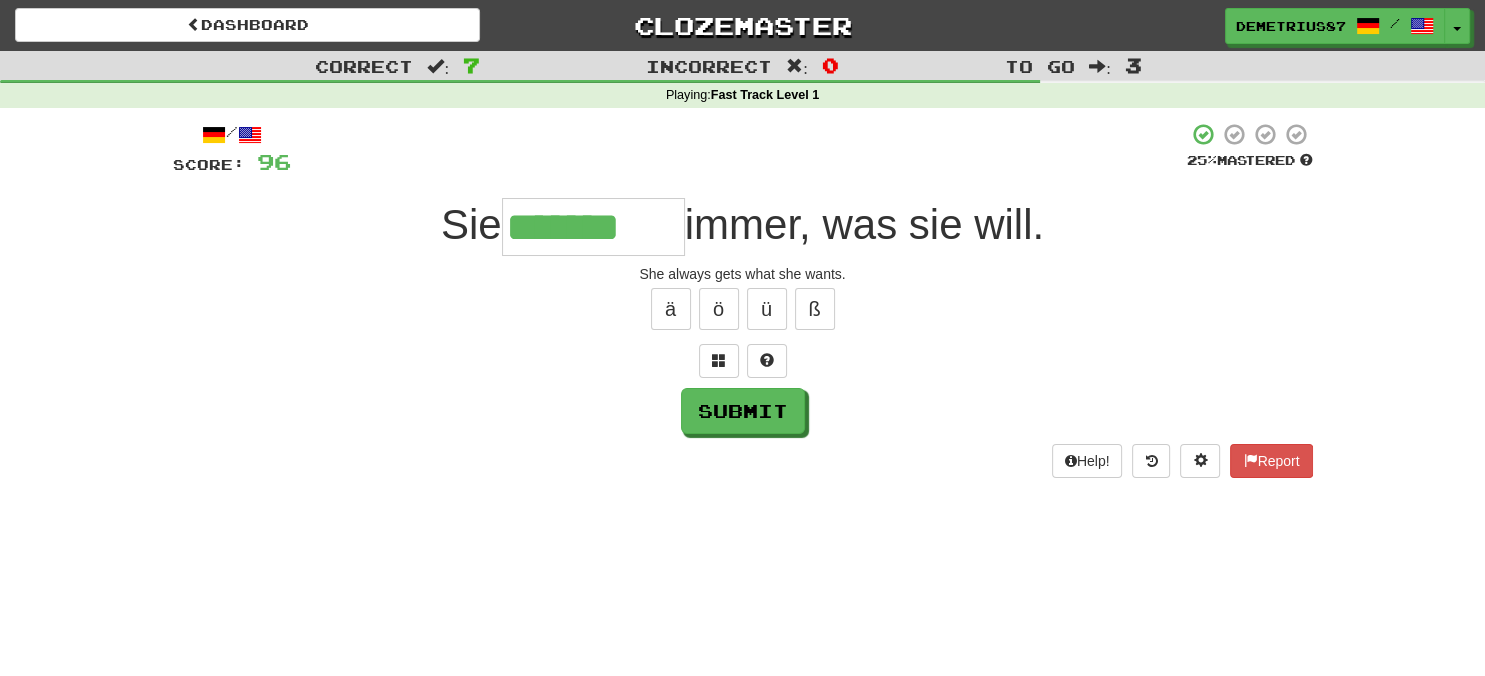 type on "*******" 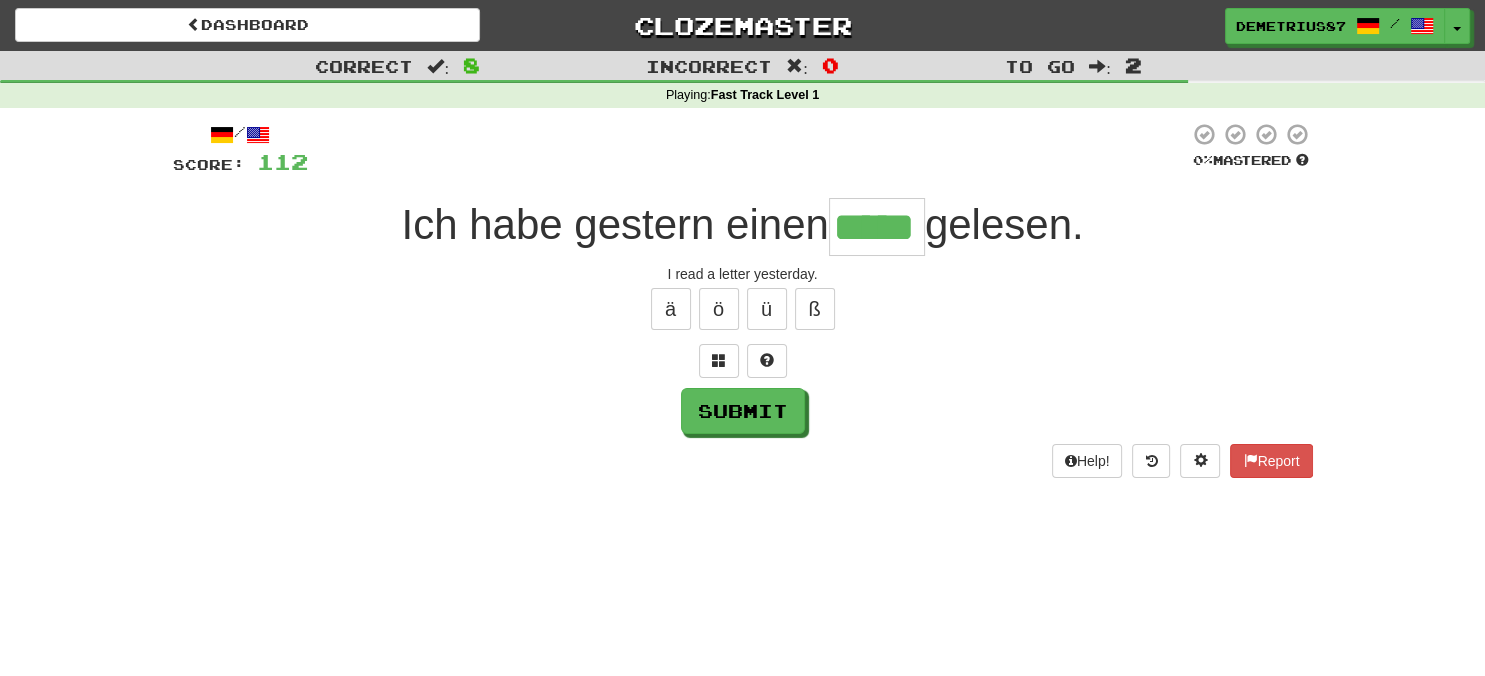 type on "*****" 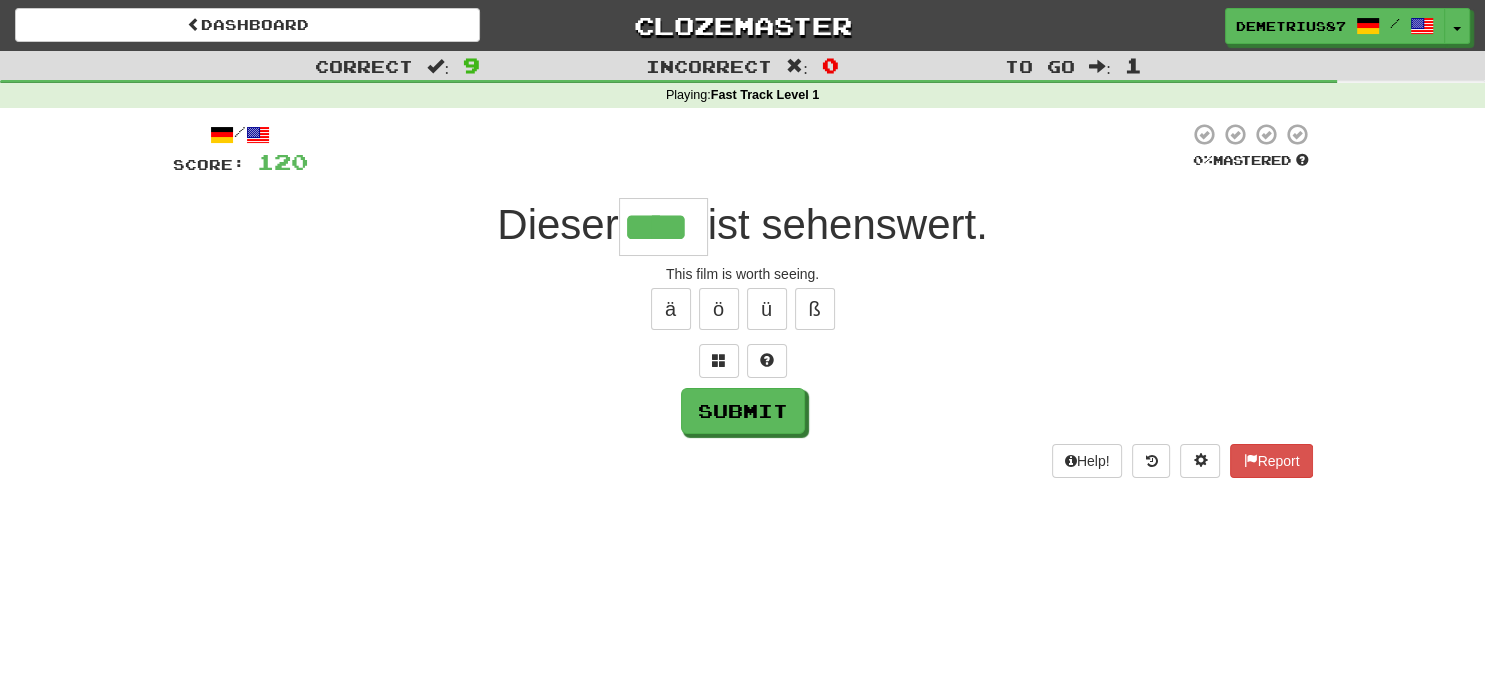 type on "****" 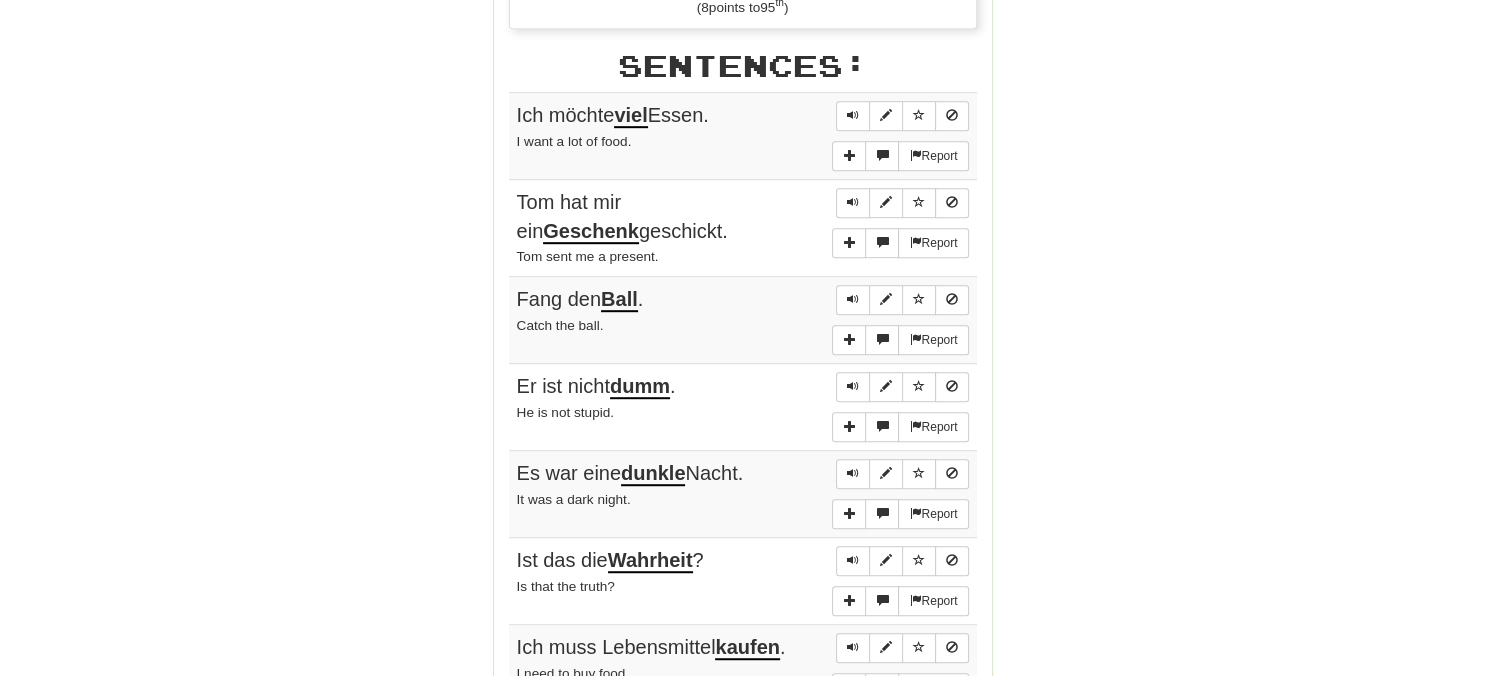 scroll, scrollTop: 1161, scrollLeft: 0, axis: vertical 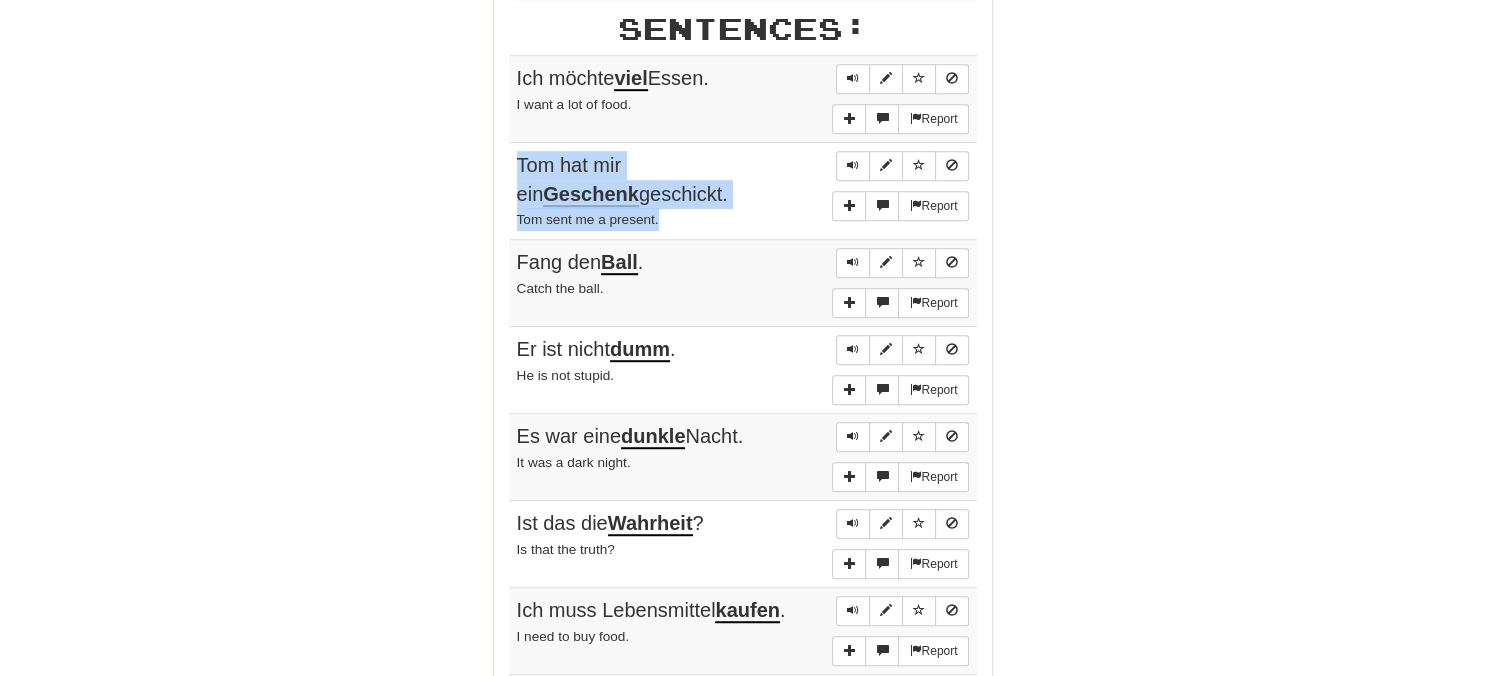 drag, startPoint x: 520, startPoint y: 154, endPoint x: 674, endPoint y: 218, distance: 166.7693 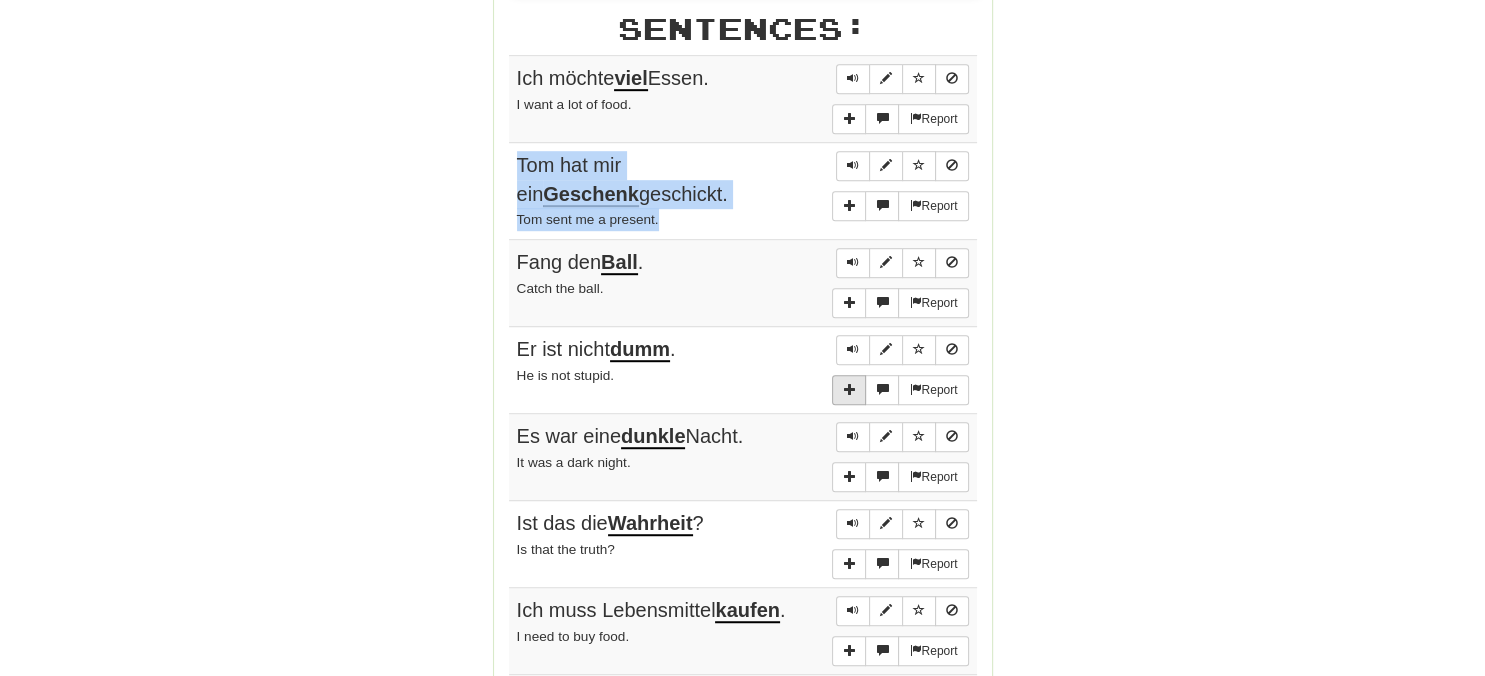 copy on "[PERSON] hat mir ein  Geschenk  geschickt. [PERSON] sent me a present.  Report" 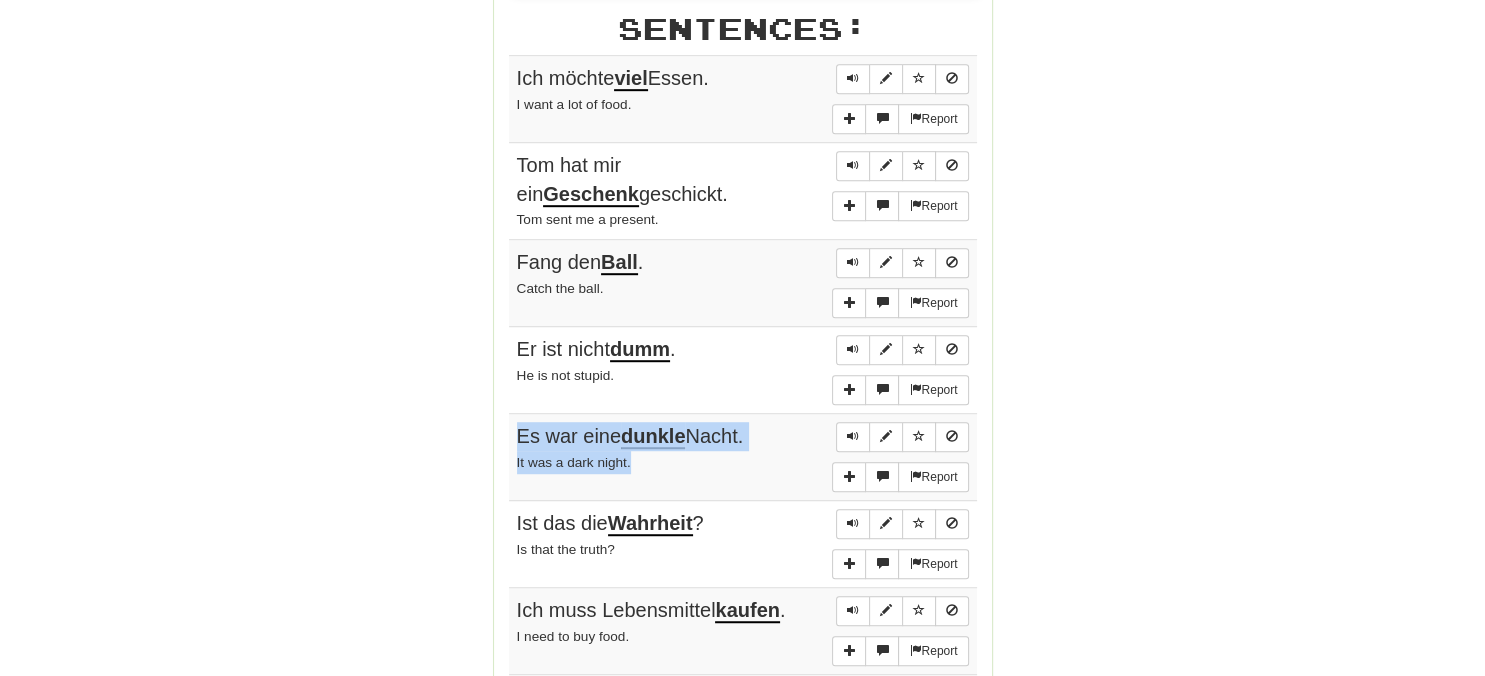 drag, startPoint x: 518, startPoint y: 426, endPoint x: 638, endPoint y: 449, distance: 122.18429 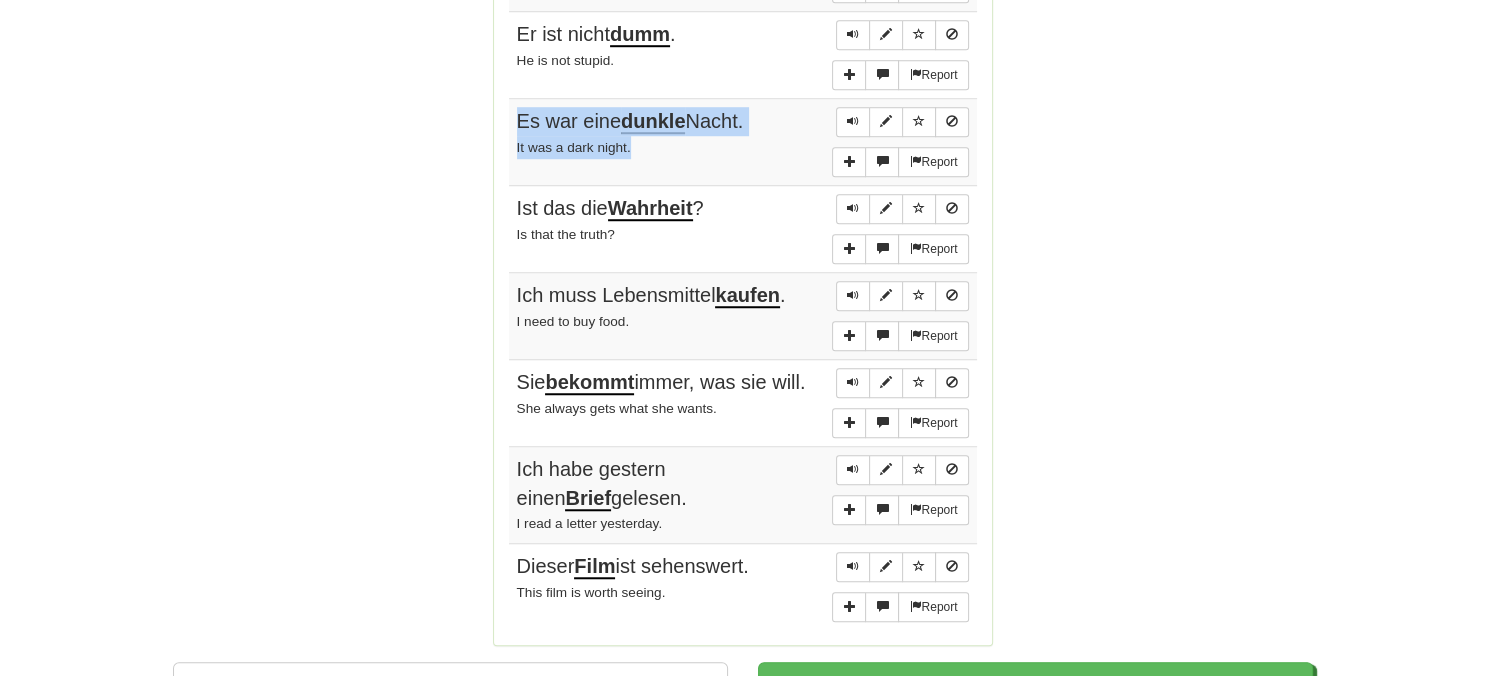 scroll, scrollTop: 1478, scrollLeft: 0, axis: vertical 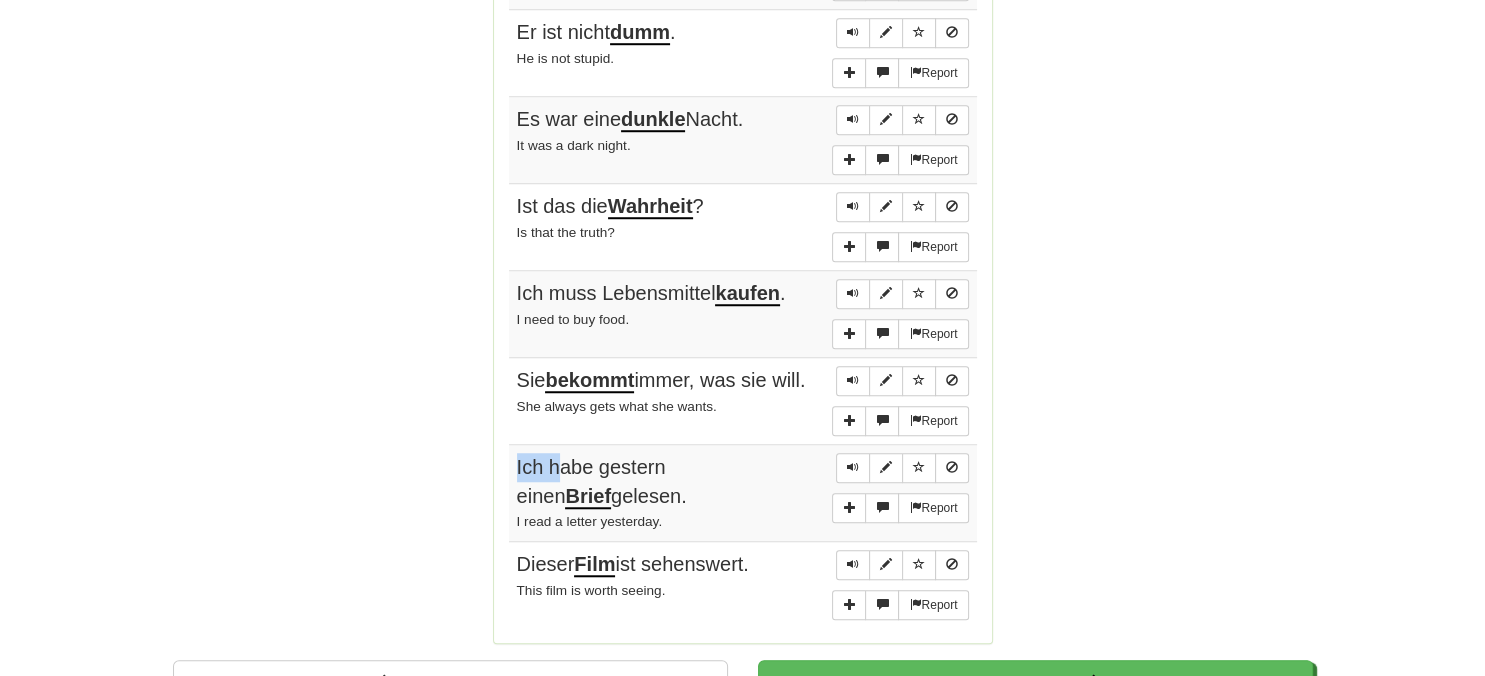 drag, startPoint x: 515, startPoint y: 452, endPoint x: 557, endPoint y: 458, distance: 42.426407 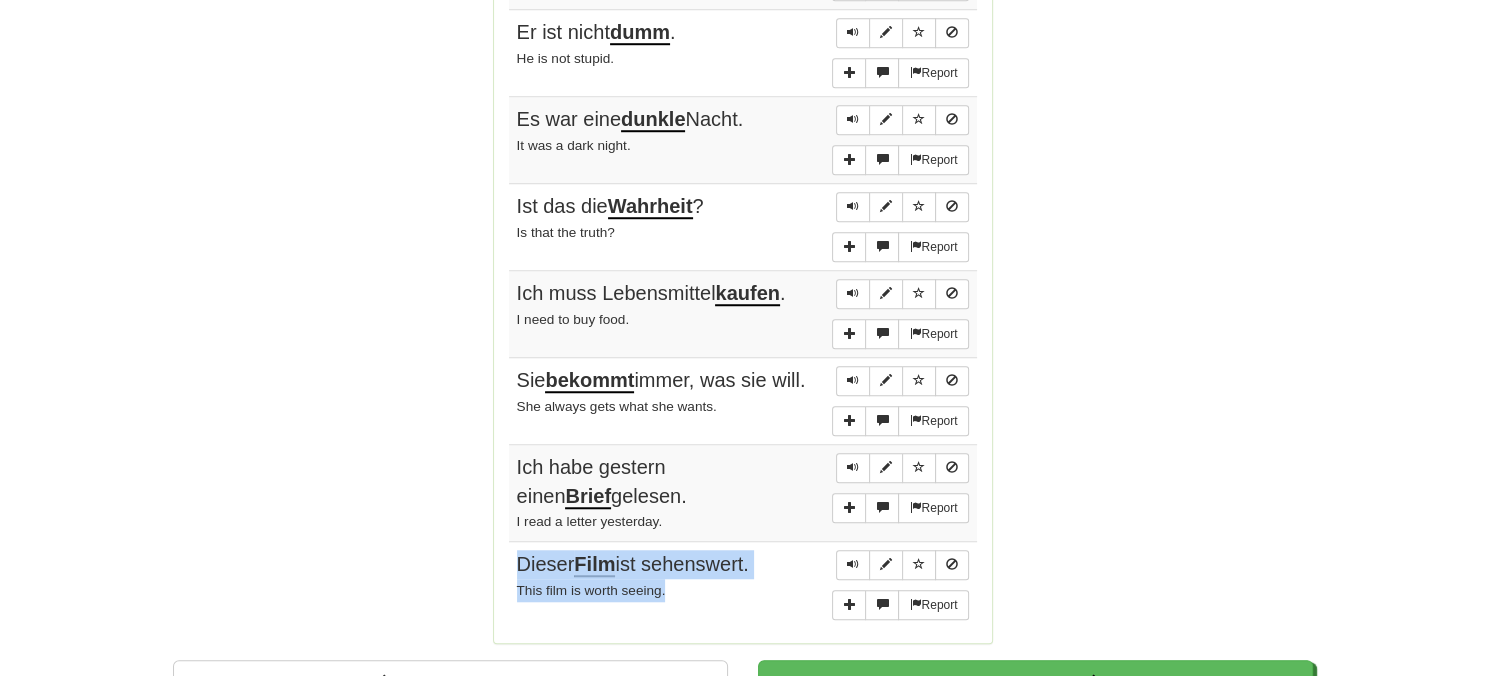 drag, startPoint x: 520, startPoint y: 548, endPoint x: 684, endPoint y: 574, distance: 166.04819 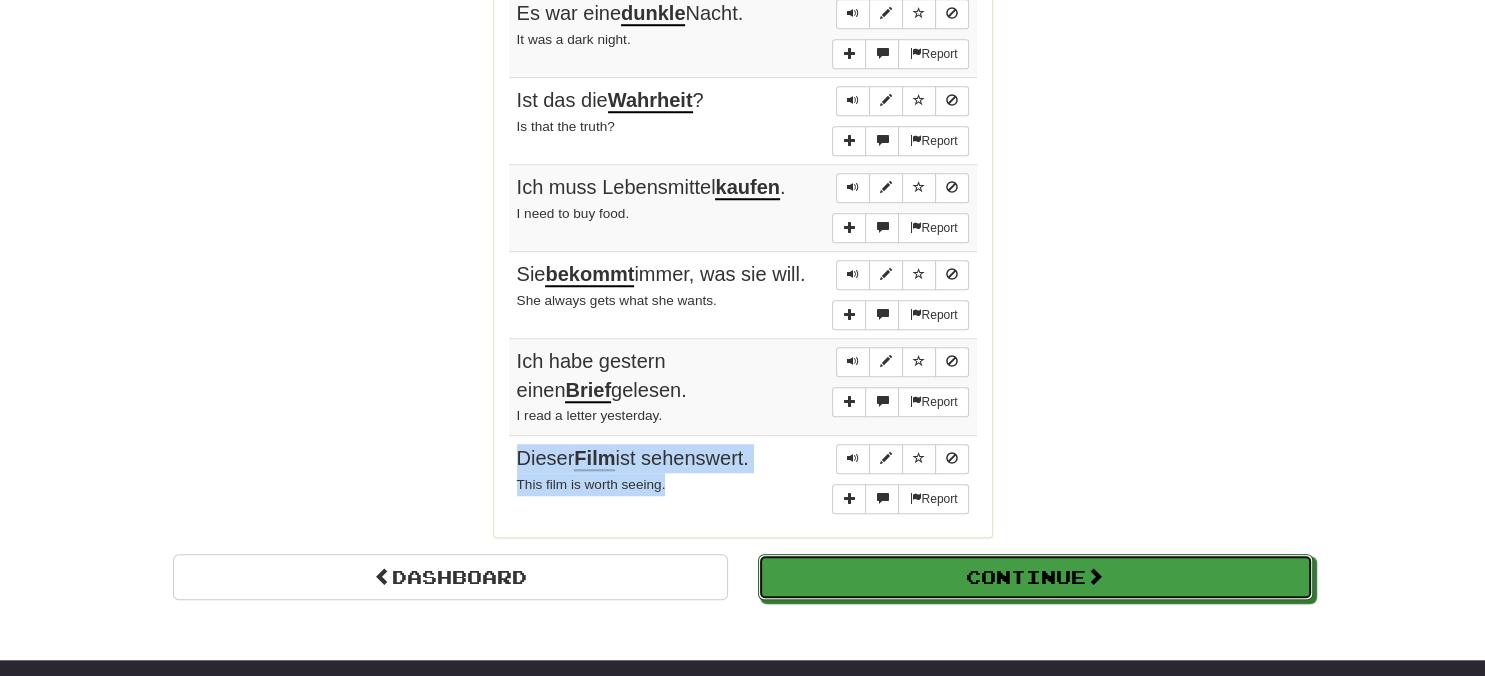 drag, startPoint x: 985, startPoint y: 566, endPoint x: 1011, endPoint y: 559, distance: 26.925823 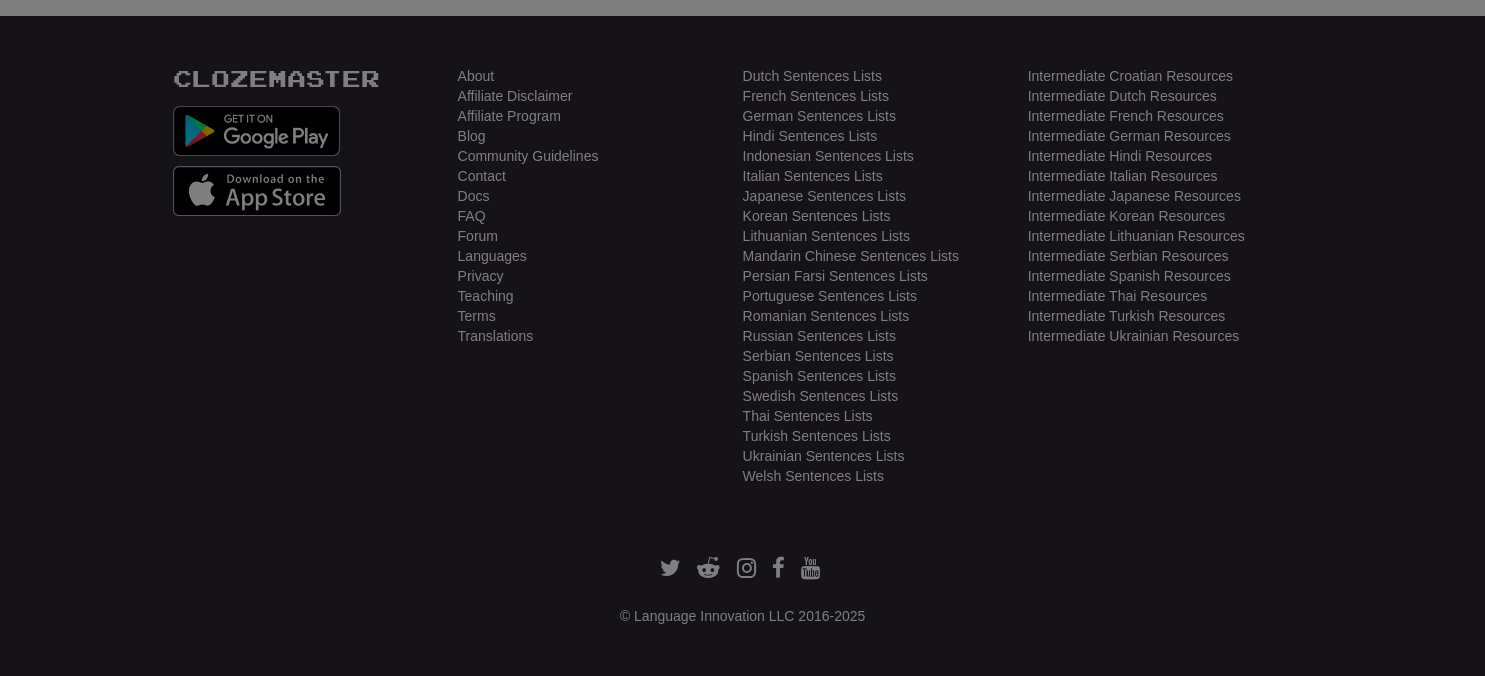 scroll, scrollTop: 0, scrollLeft: 0, axis: both 